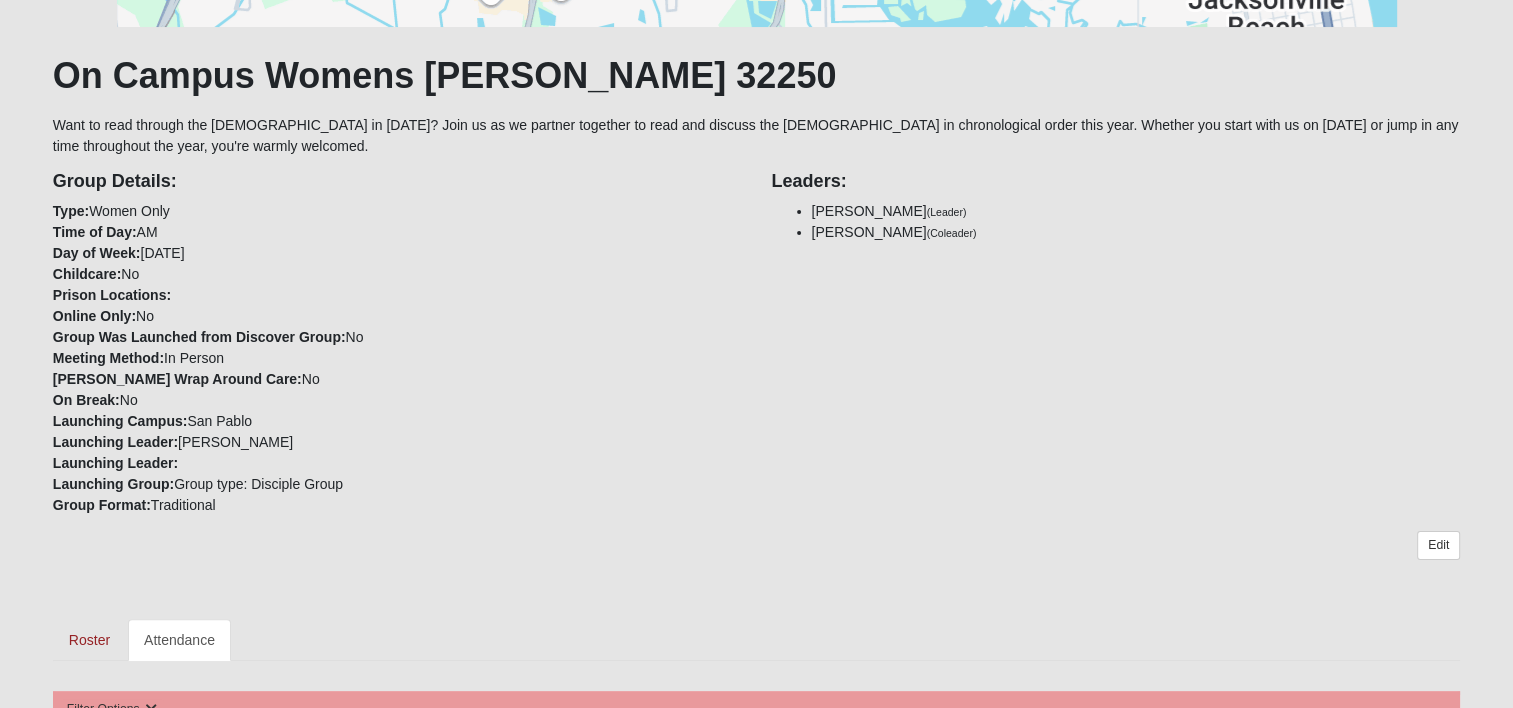scroll, scrollTop: 600, scrollLeft: 0, axis: vertical 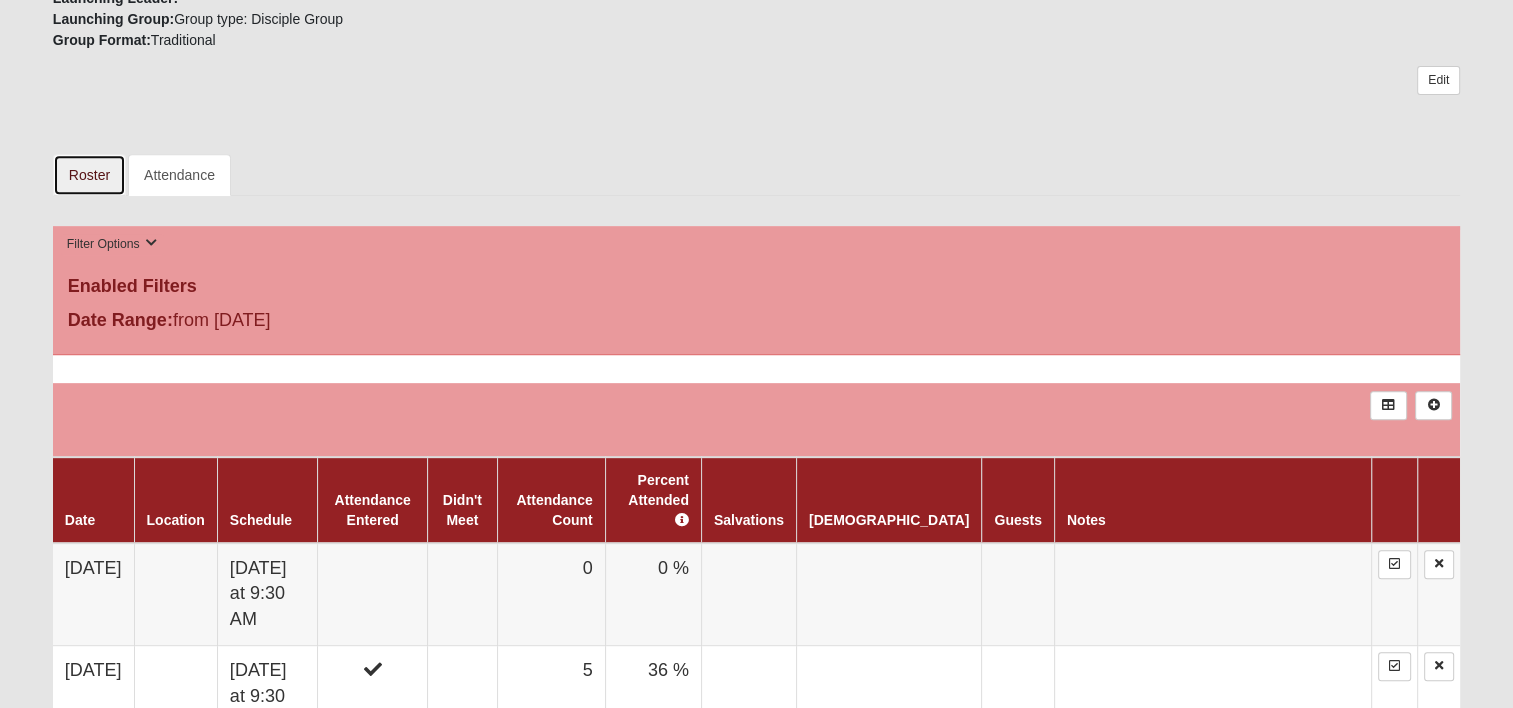 click on "Roster" at bounding box center [89, 175] 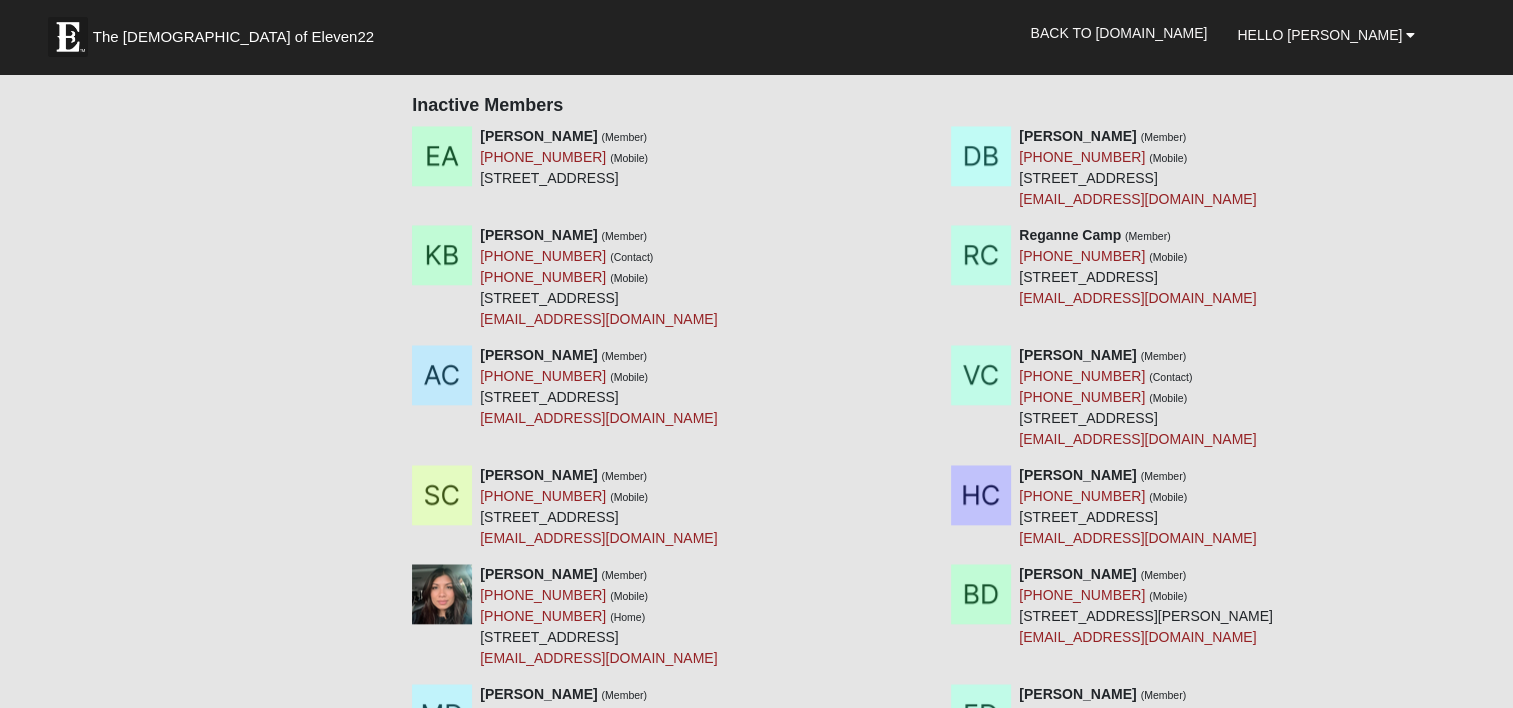 scroll, scrollTop: 2000, scrollLeft: 0, axis: vertical 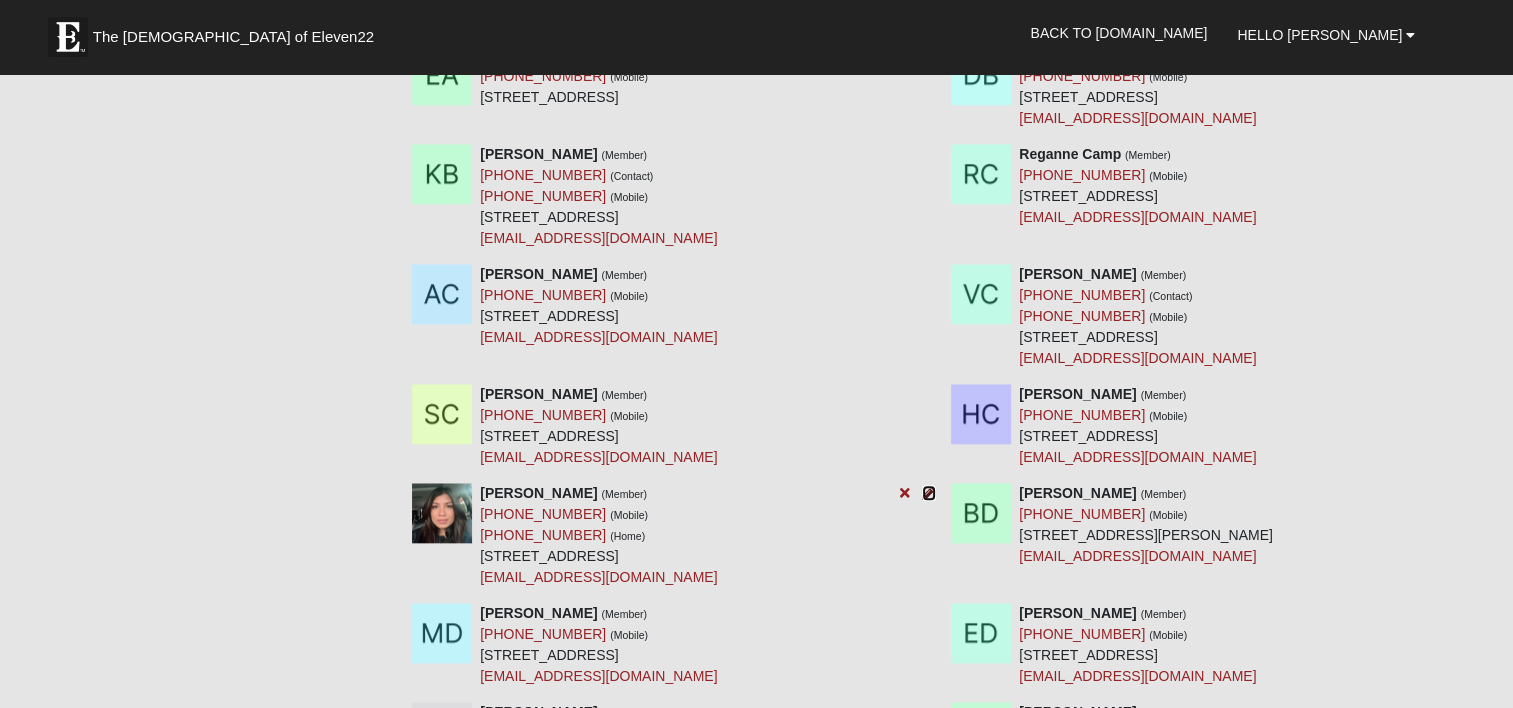 click at bounding box center (929, 493) 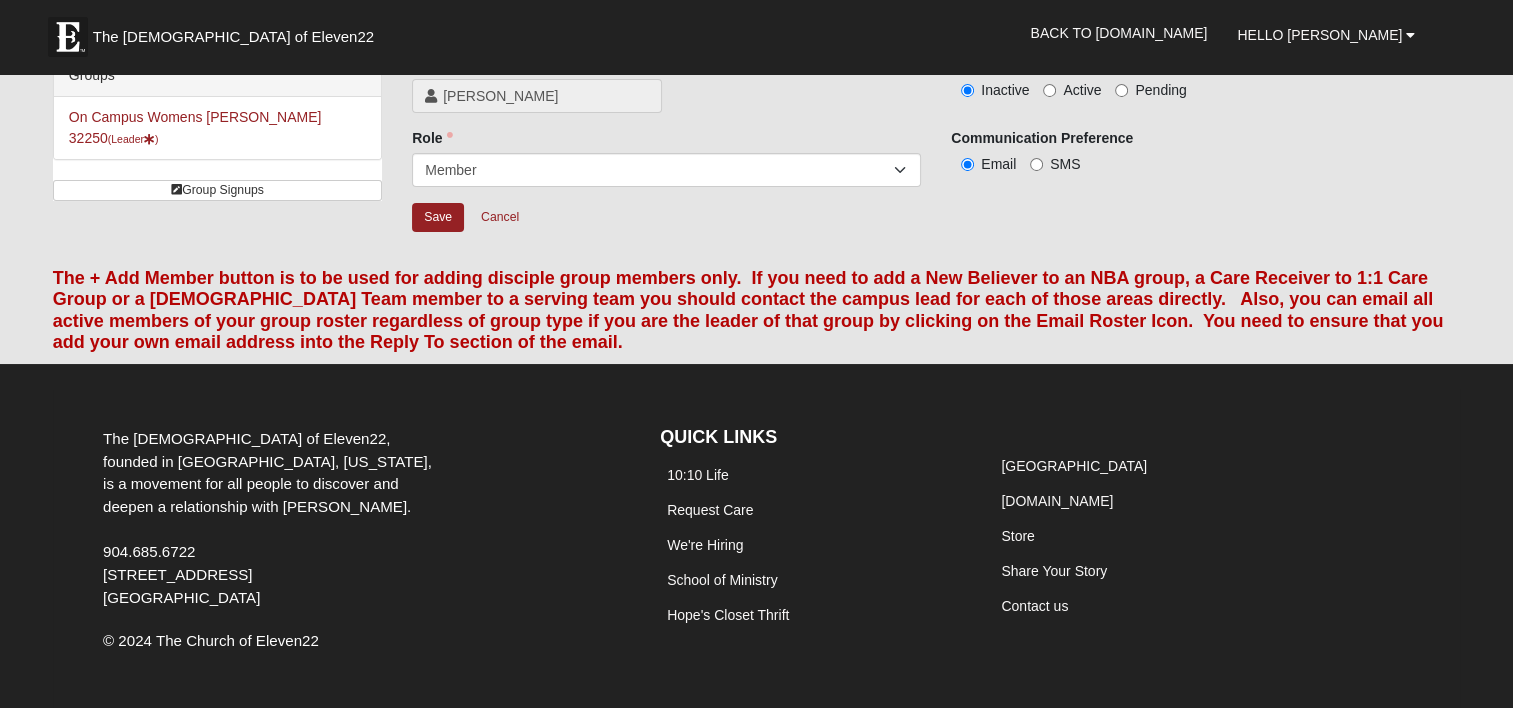 scroll, scrollTop: 0, scrollLeft: 0, axis: both 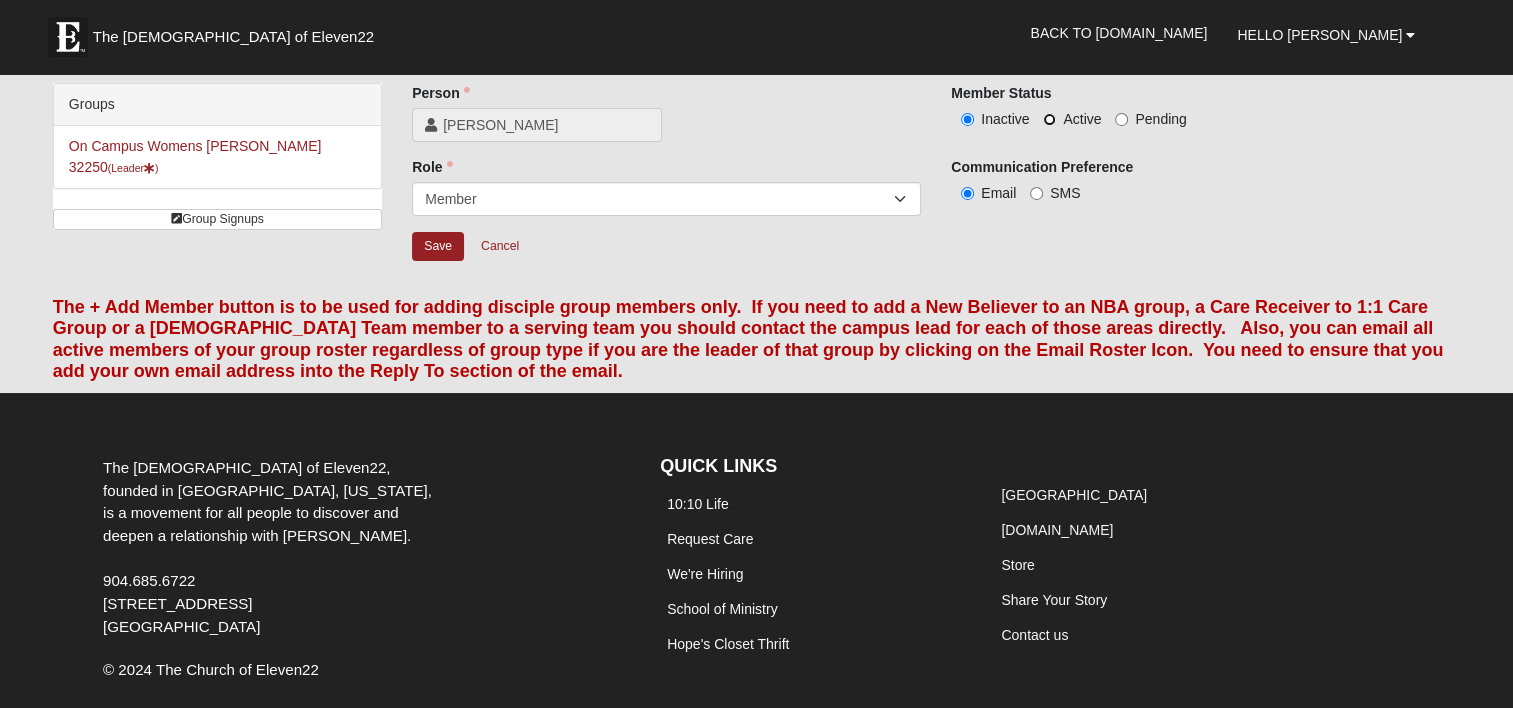 click on "Active" at bounding box center [1049, 119] 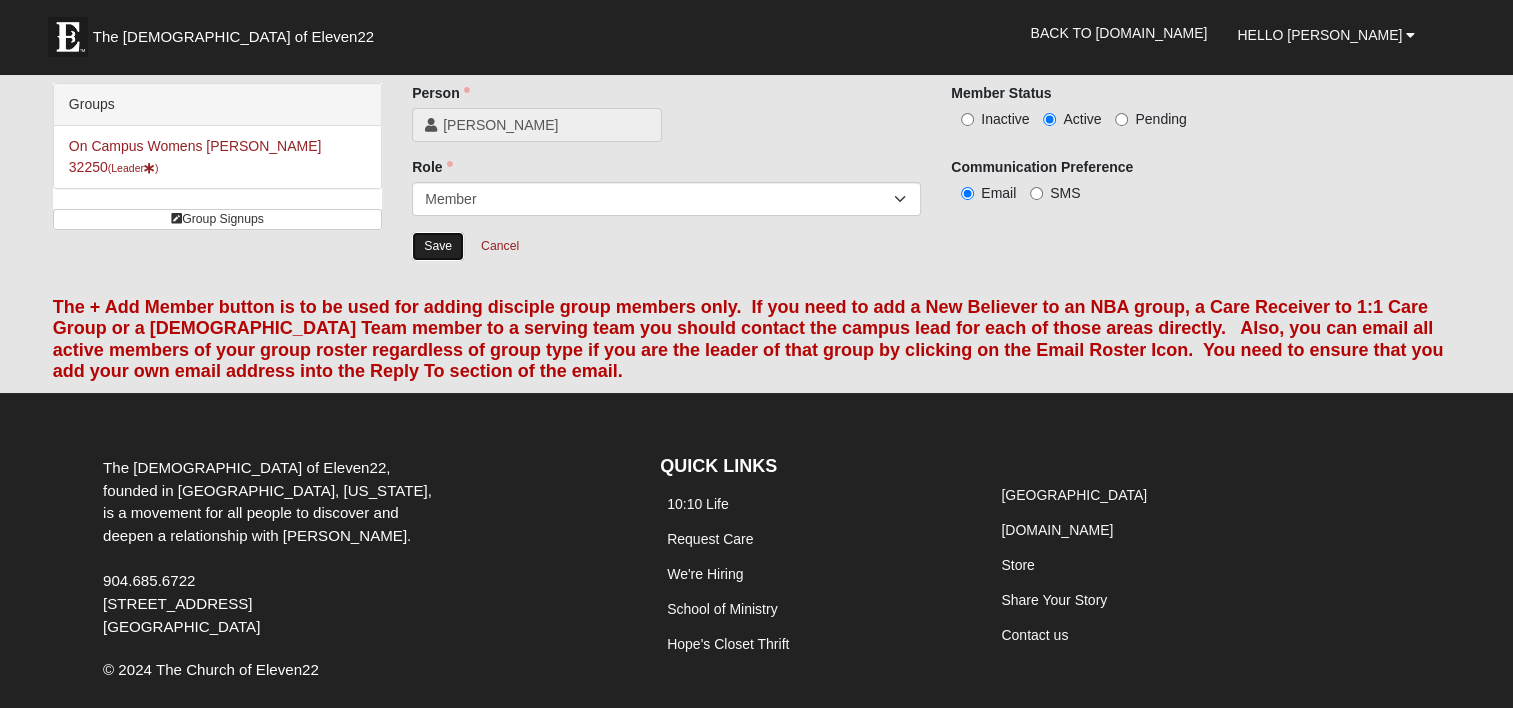 click on "Save" at bounding box center (438, 246) 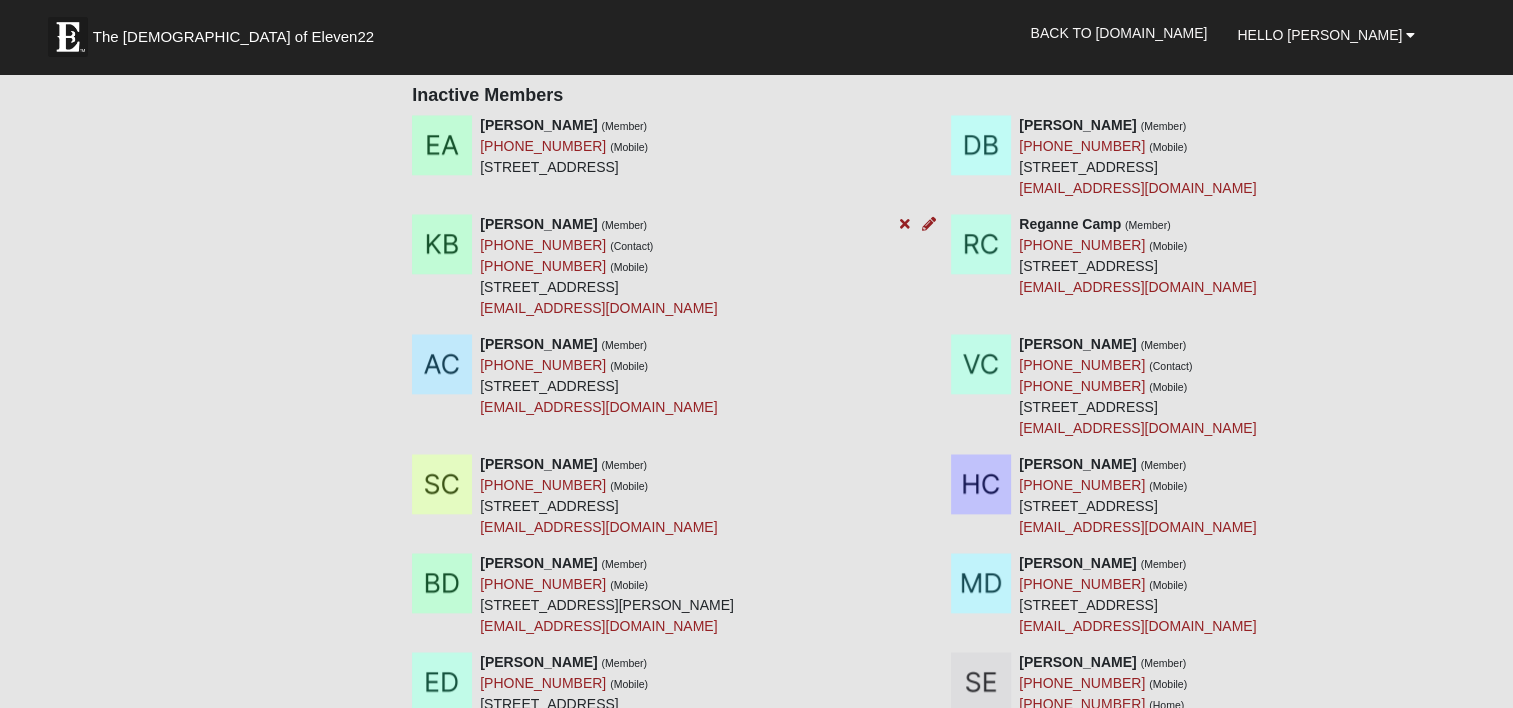 scroll, scrollTop: 2100, scrollLeft: 0, axis: vertical 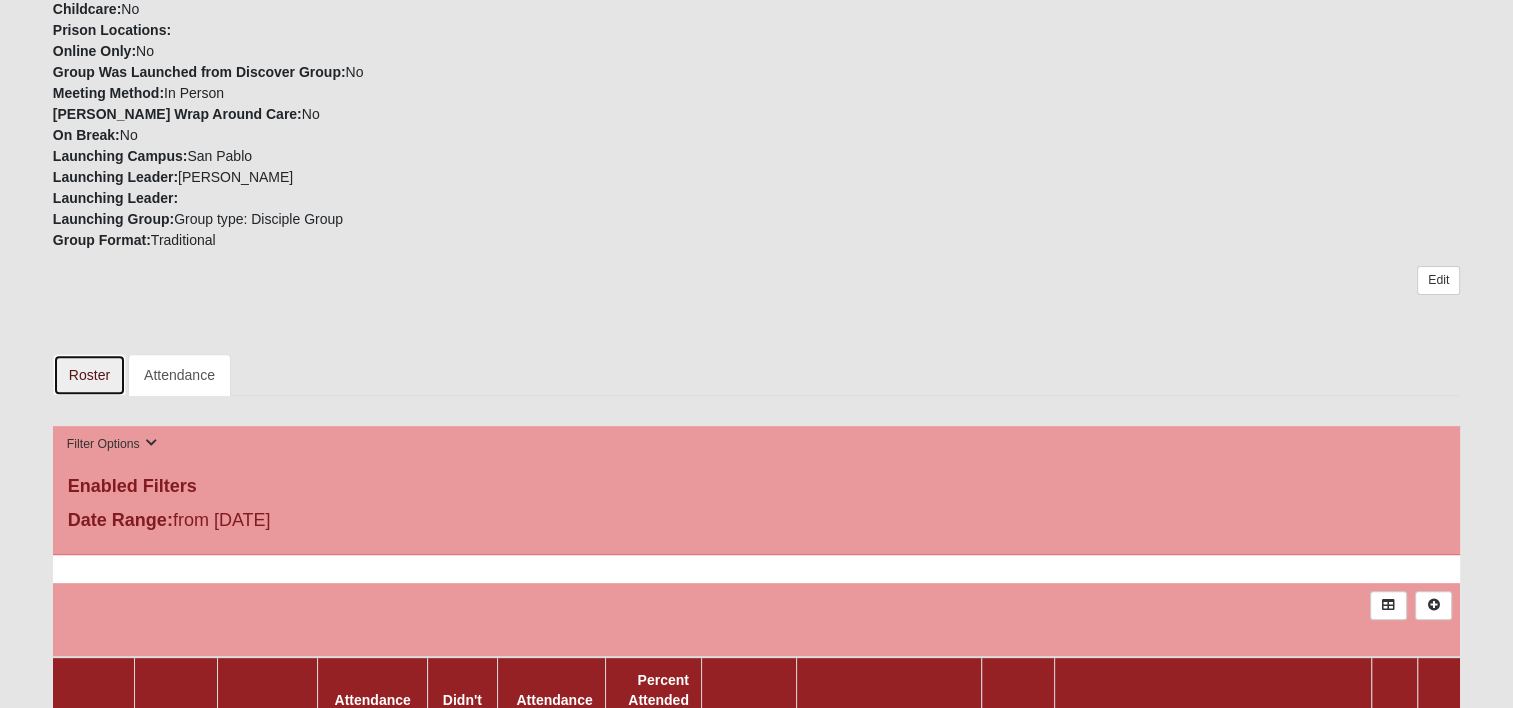 click on "Roster" at bounding box center (89, 375) 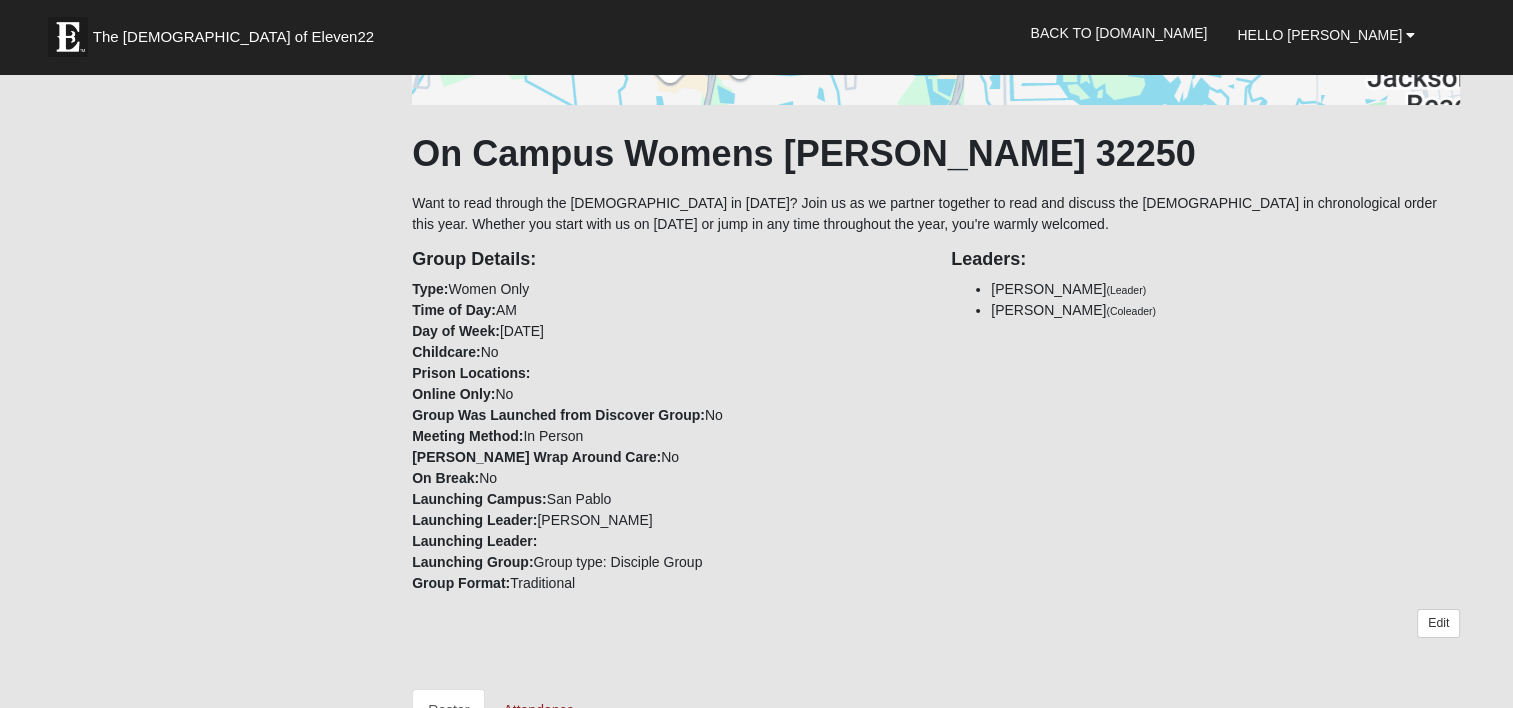 scroll, scrollTop: 0, scrollLeft: 0, axis: both 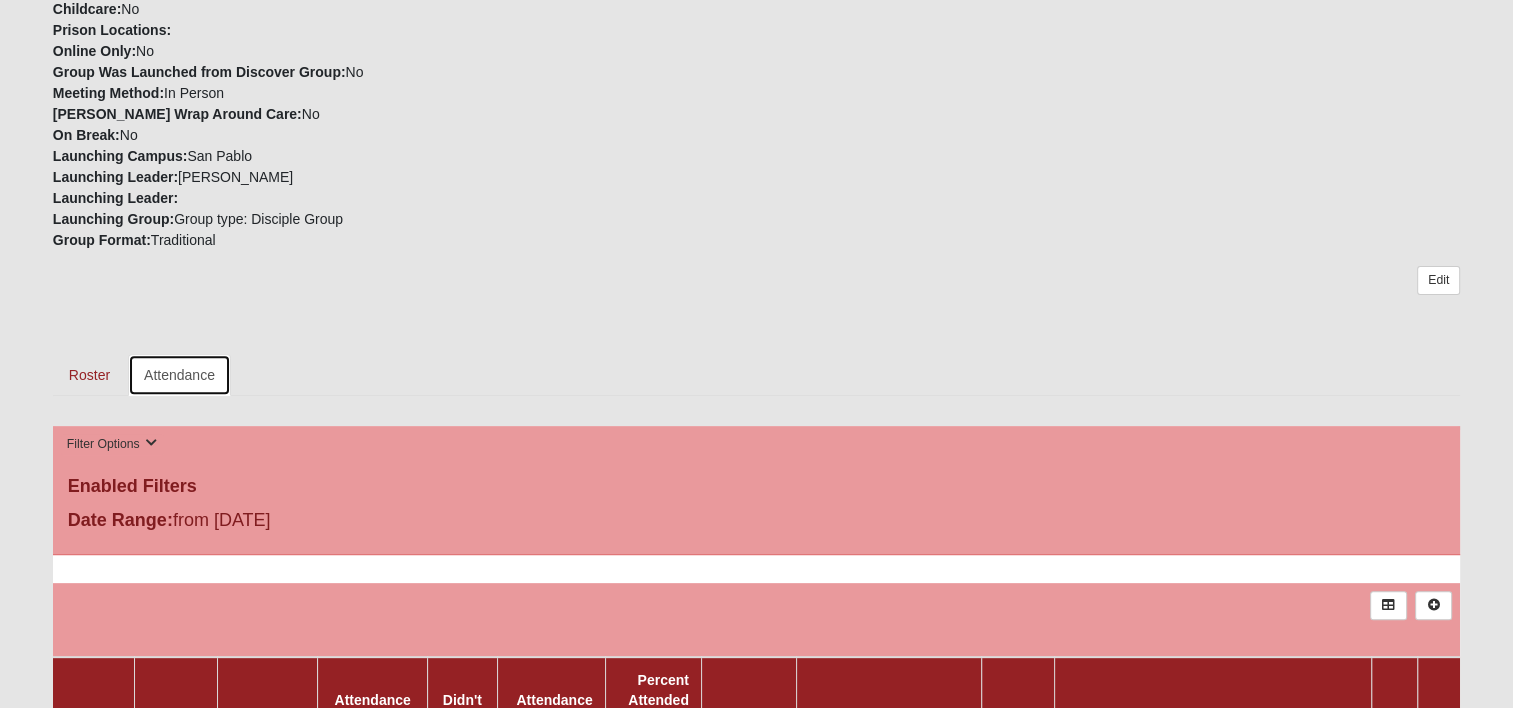 click on "Attendance" at bounding box center (179, 375) 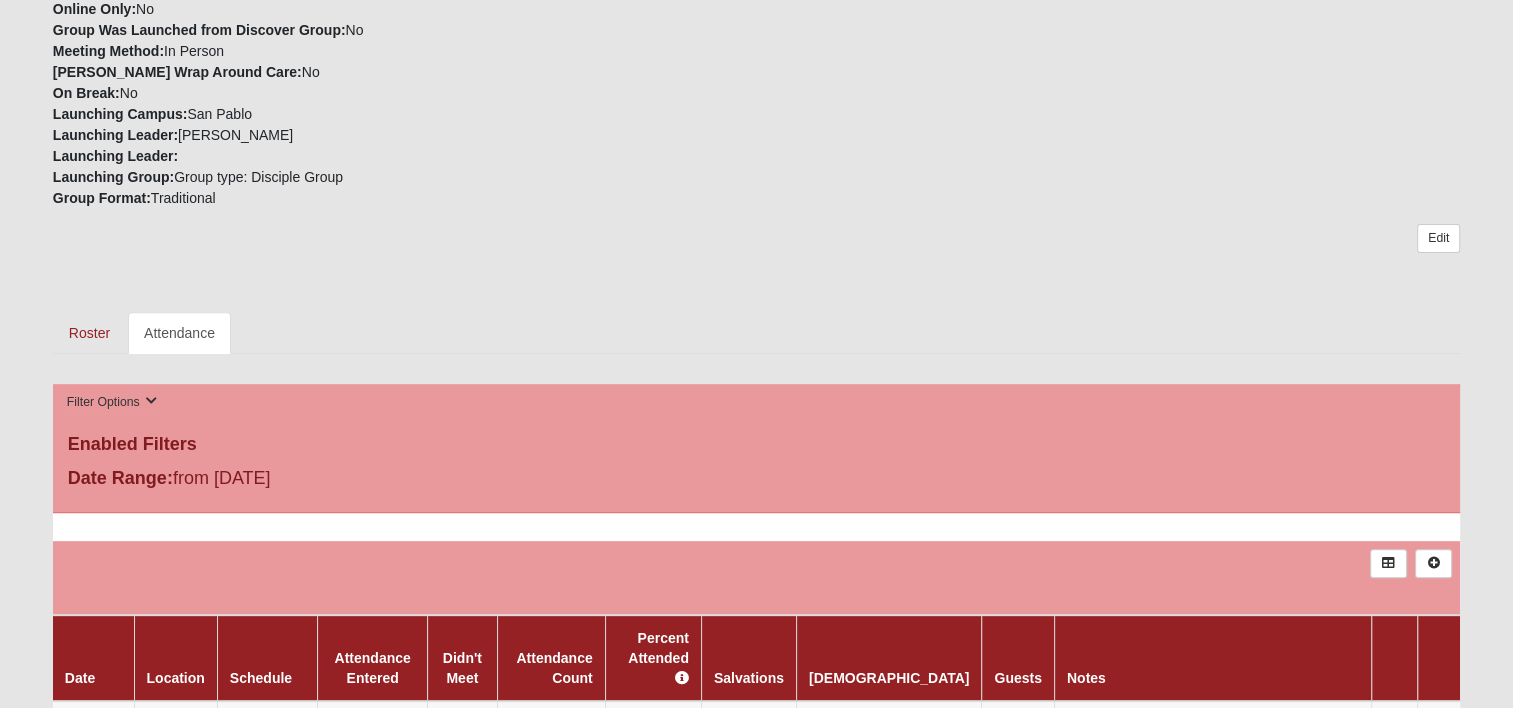scroll, scrollTop: 900, scrollLeft: 0, axis: vertical 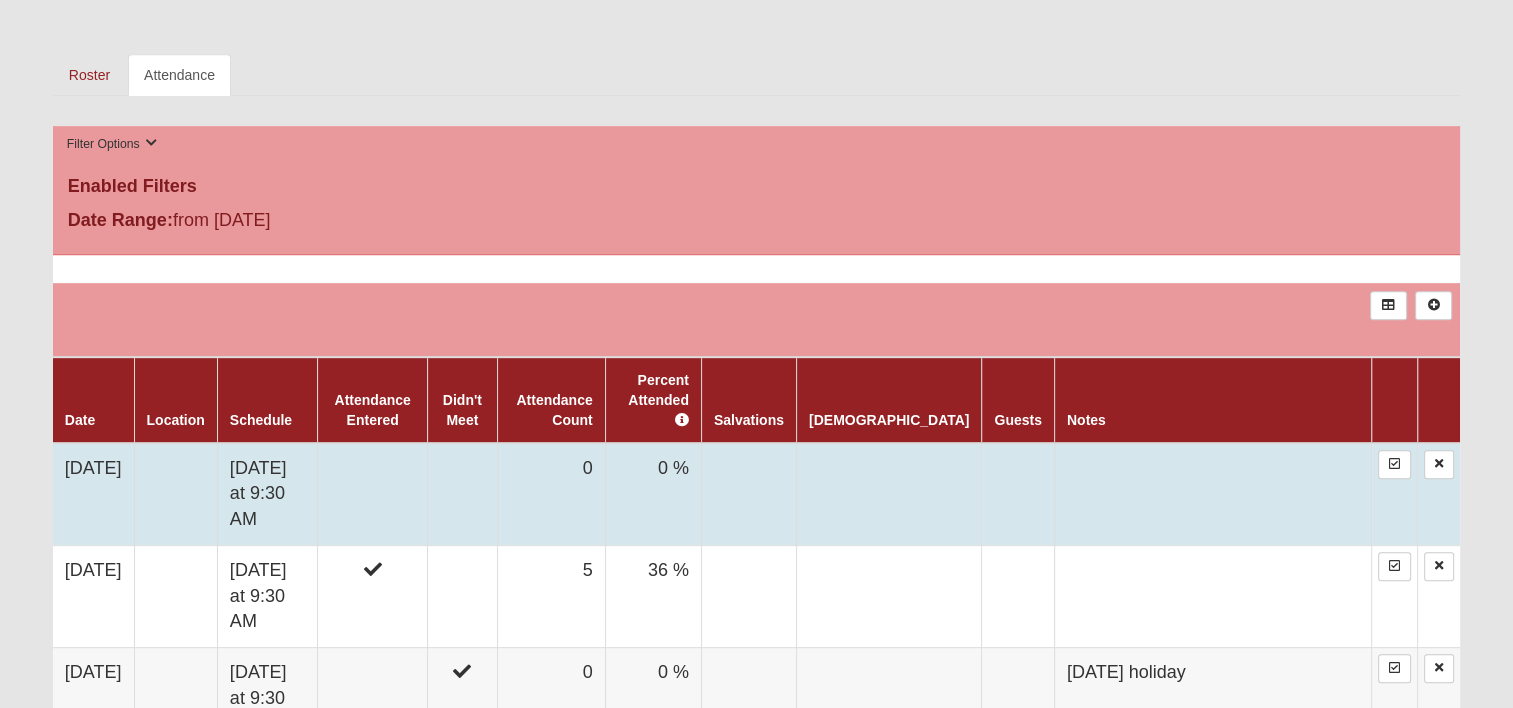 click on "Friday at 9:30 AM" at bounding box center [267, 494] 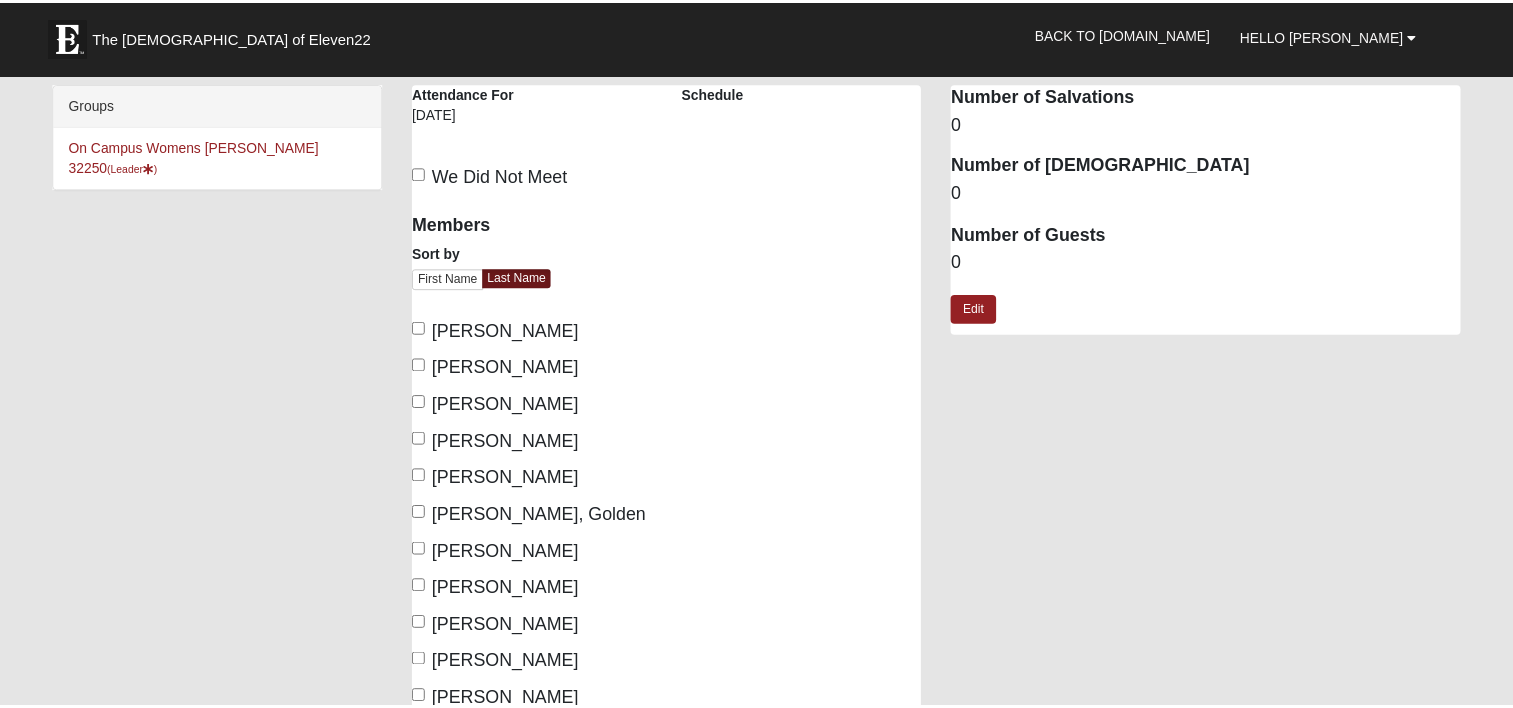 scroll, scrollTop: 0, scrollLeft: 0, axis: both 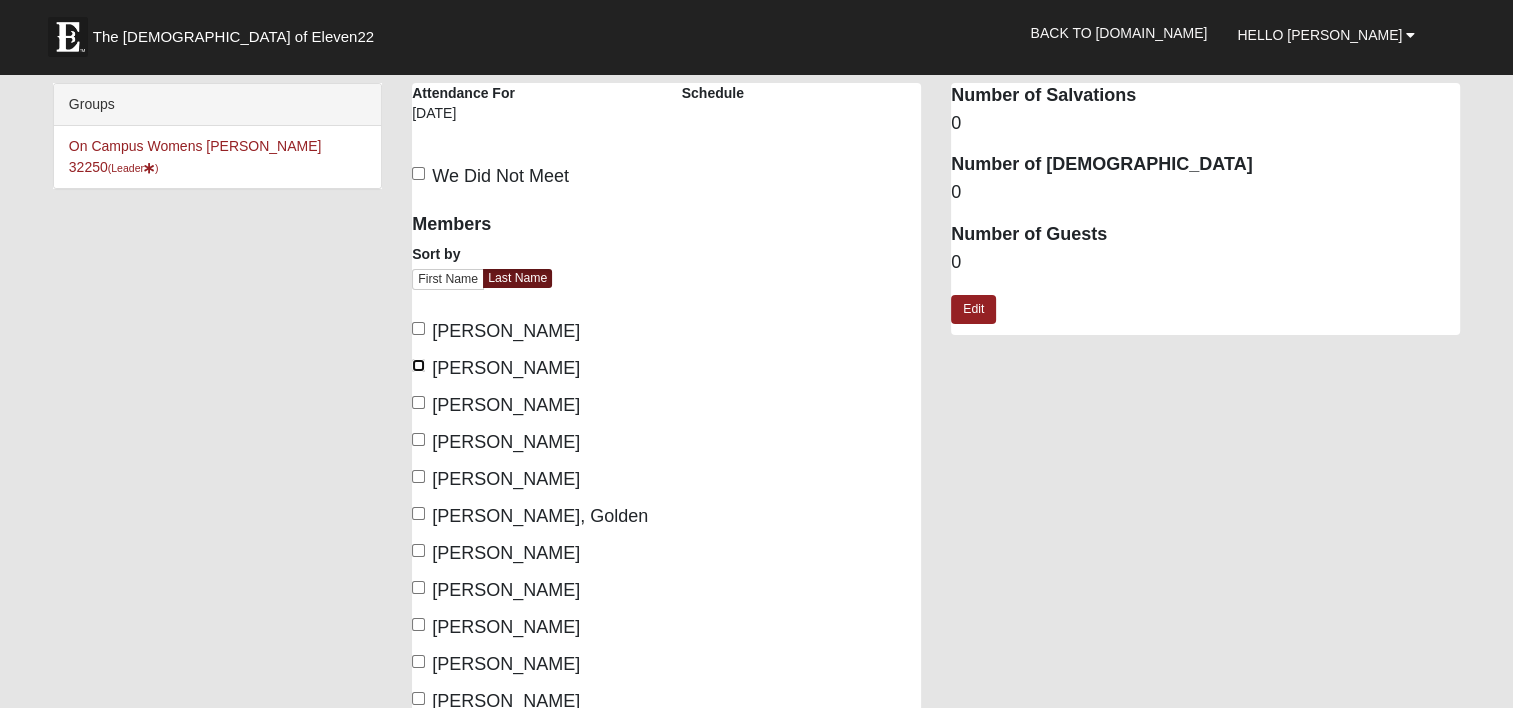 click on "[PERSON_NAME]" at bounding box center [418, 365] 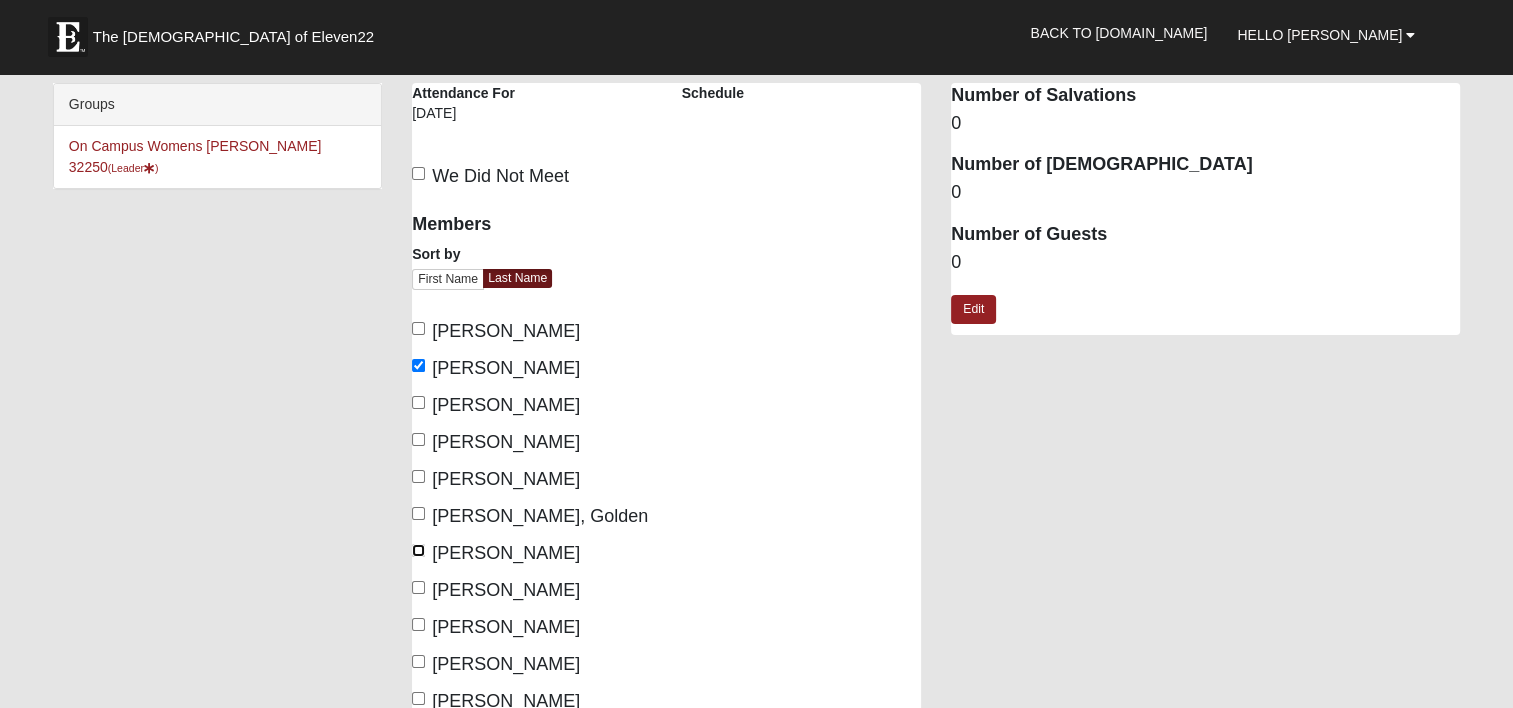 click on "[PERSON_NAME]" at bounding box center [418, 550] 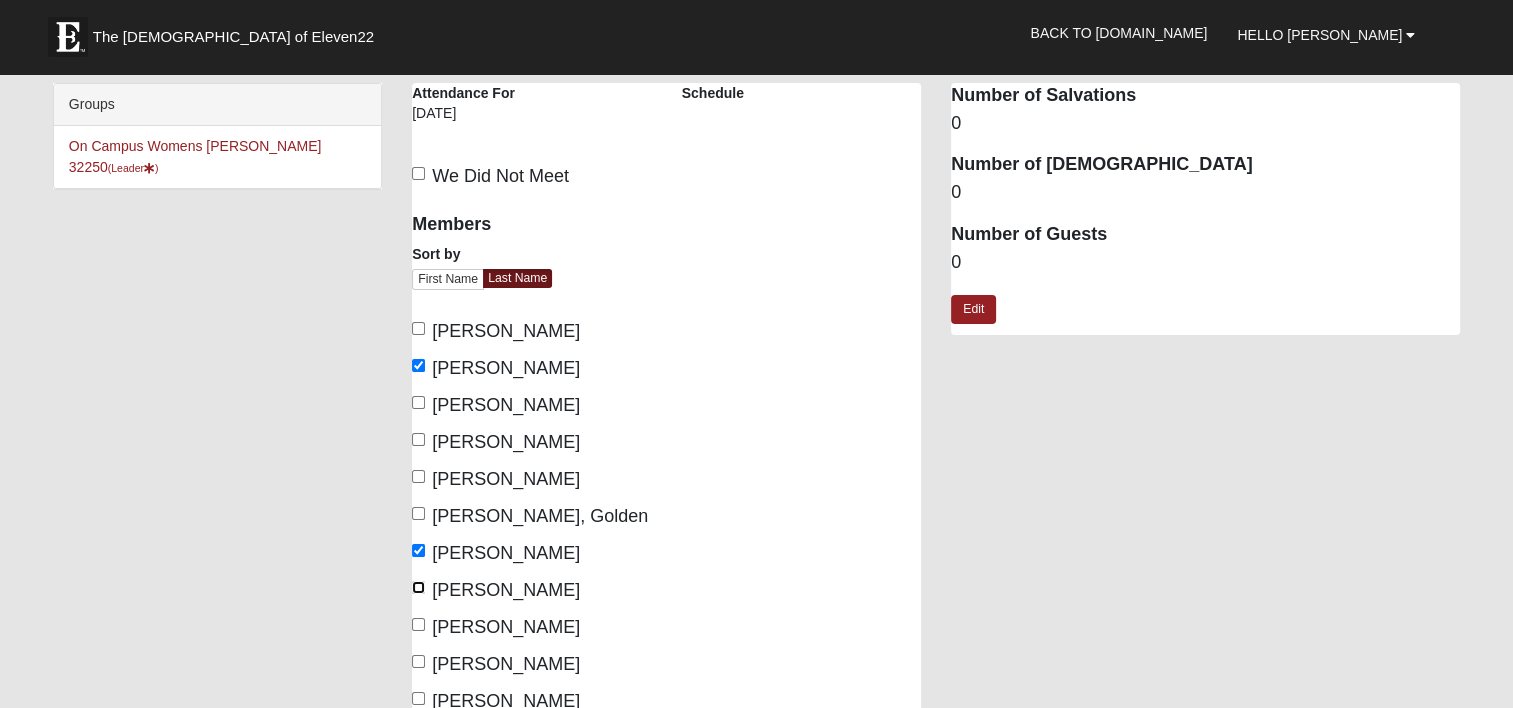 click on "Johnson, Elaine" at bounding box center [418, 587] 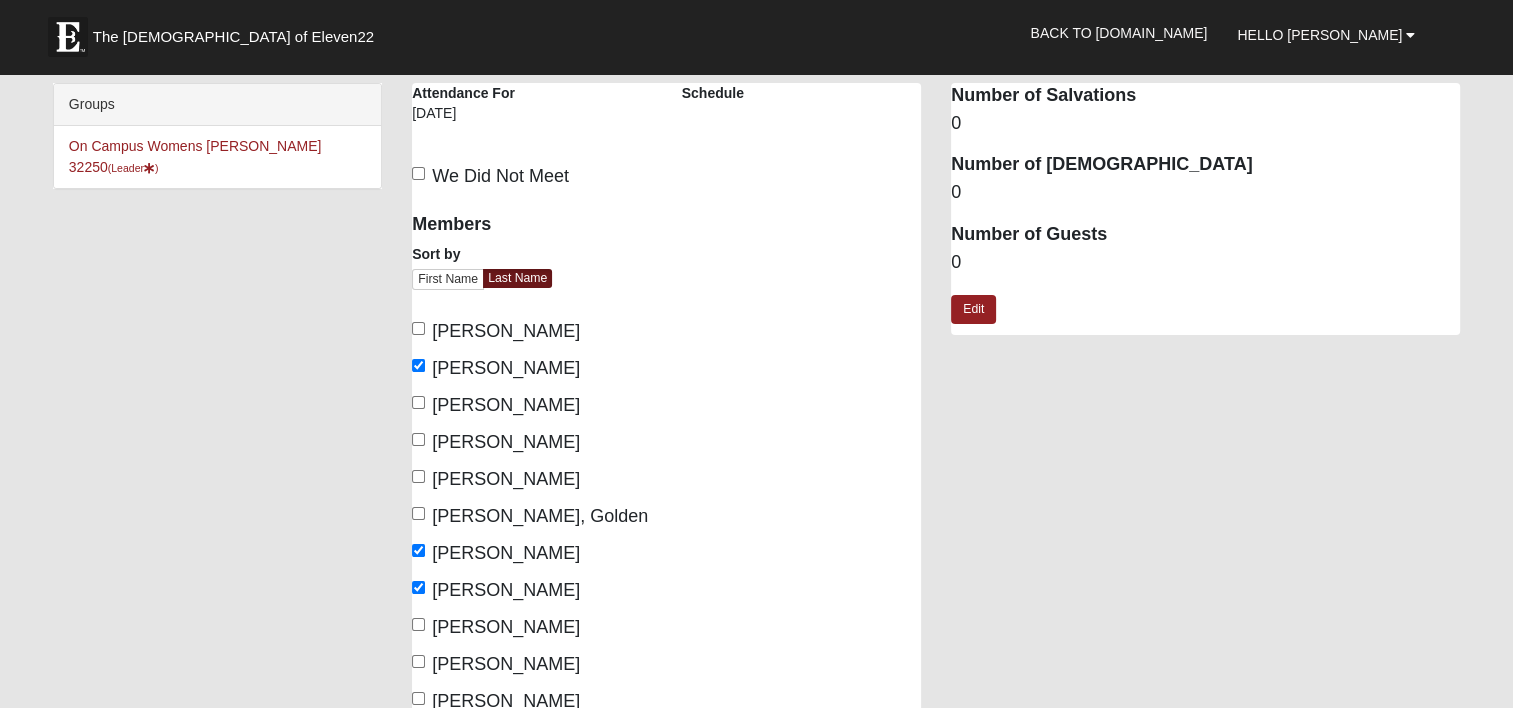 click on "Knutson, Lindsey" at bounding box center [496, 627] 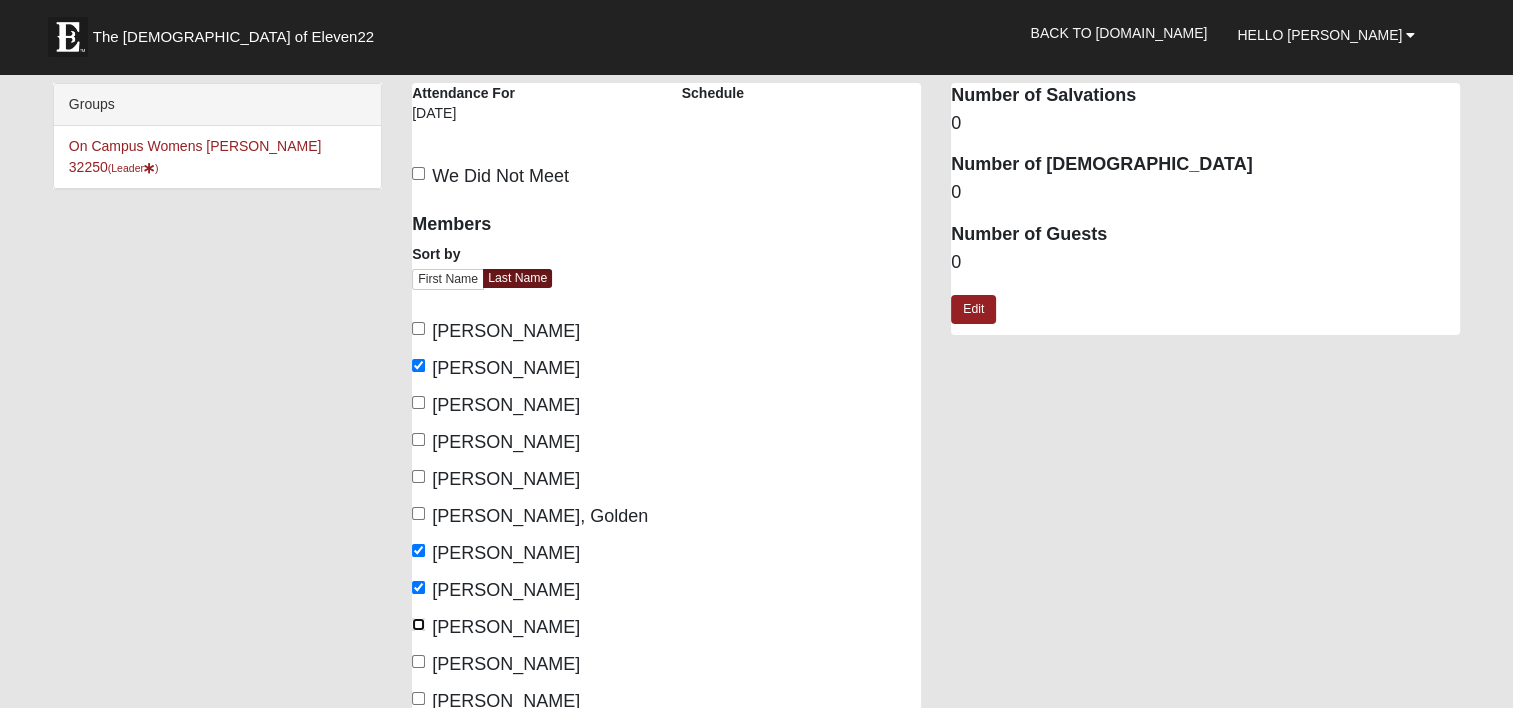 click on "Knutson, Lindsey" at bounding box center (418, 624) 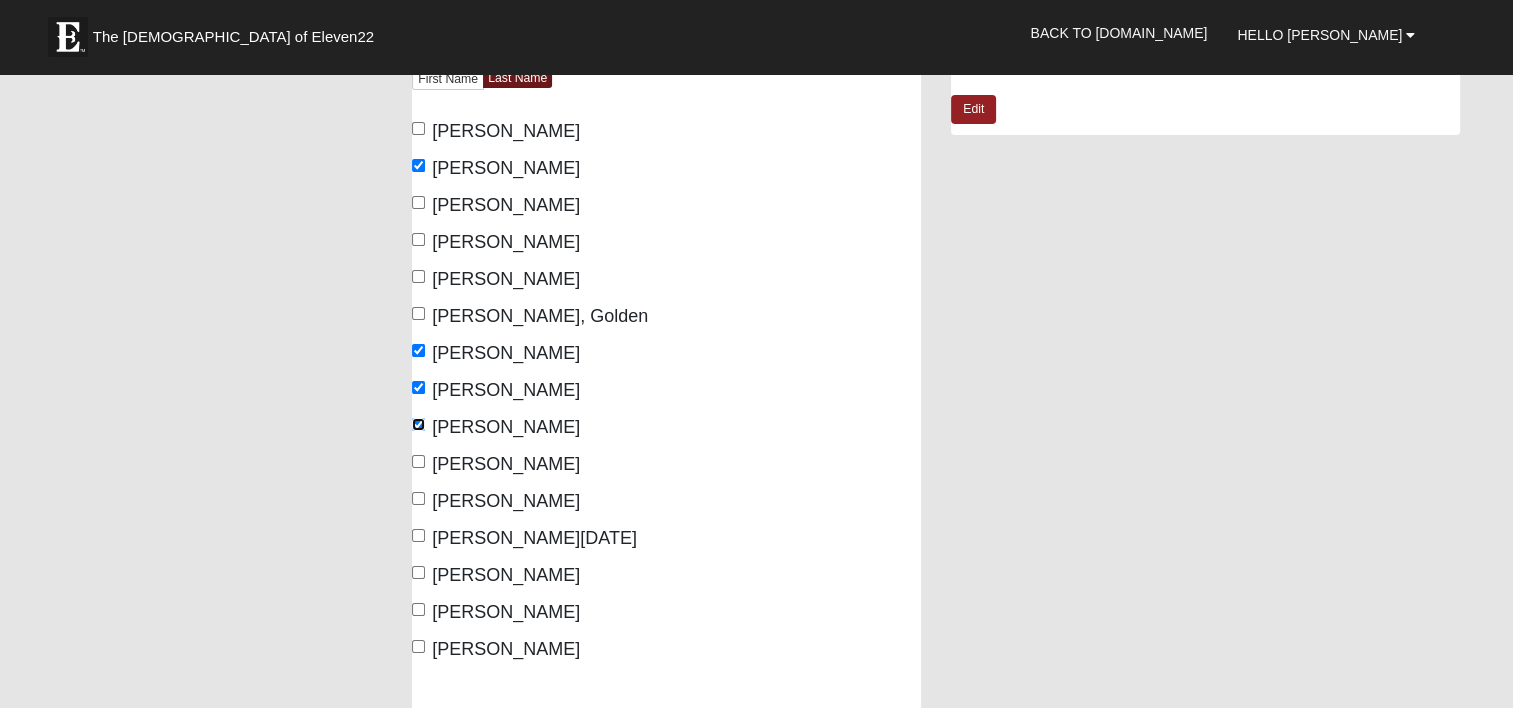 scroll, scrollTop: 100, scrollLeft: 0, axis: vertical 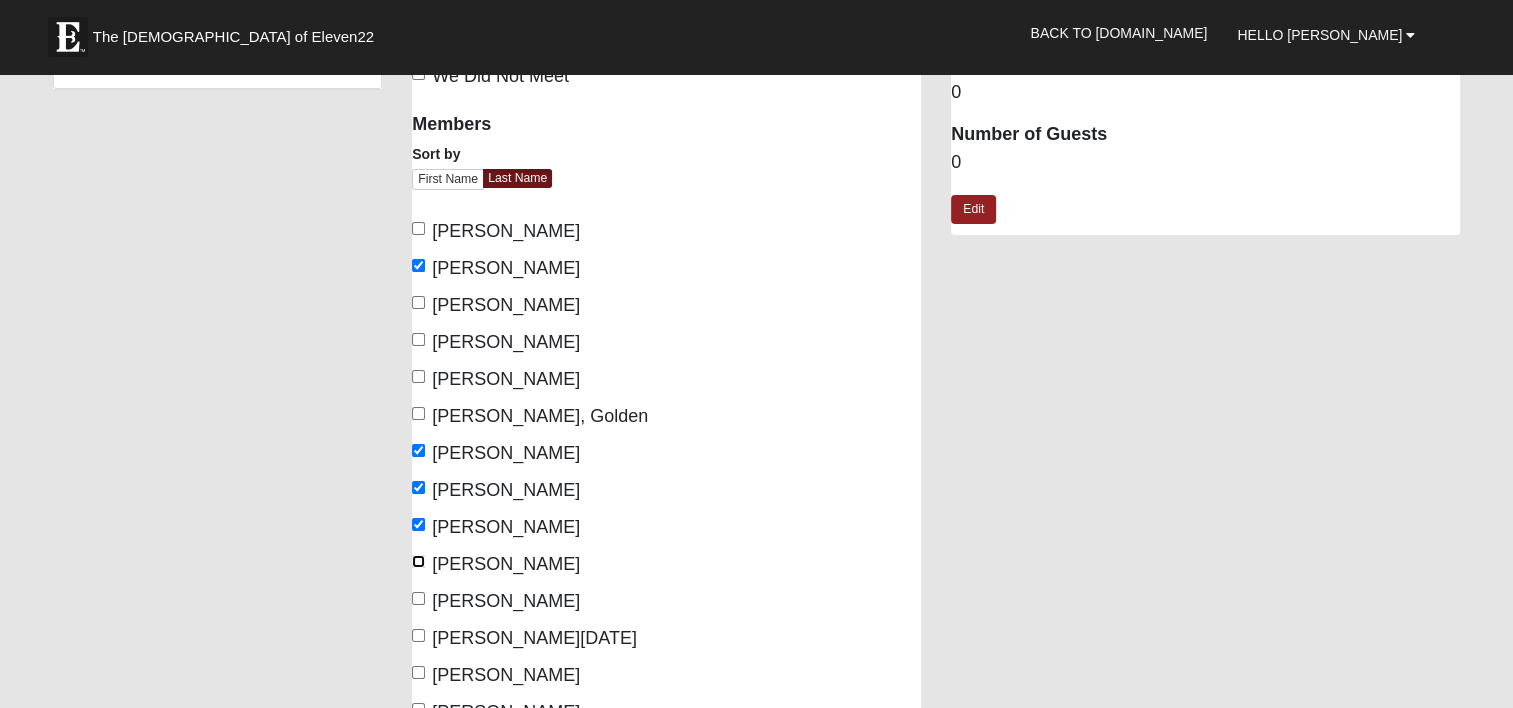 click on "Menezes, Kristina" at bounding box center [418, 561] 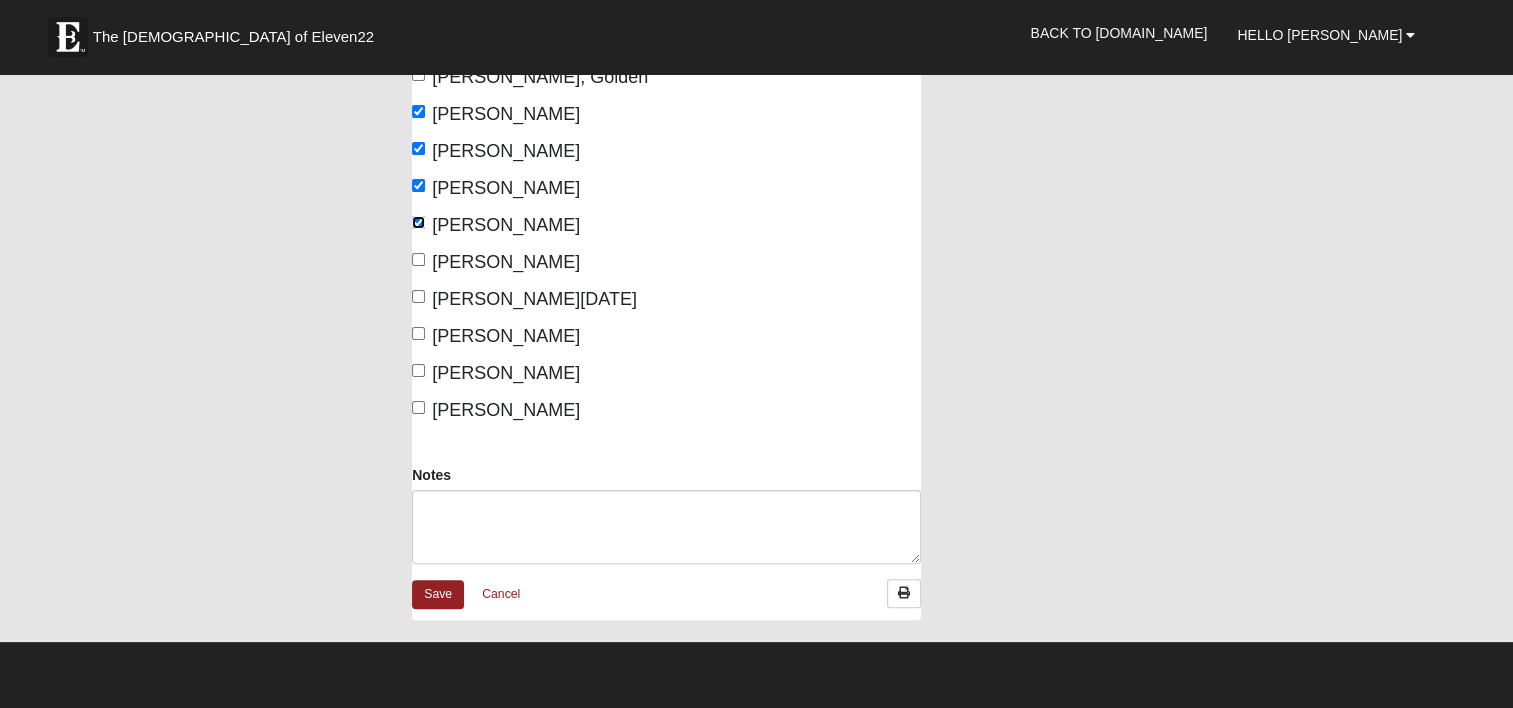 scroll, scrollTop: 500, scrollLeft: 0, axis: vertical 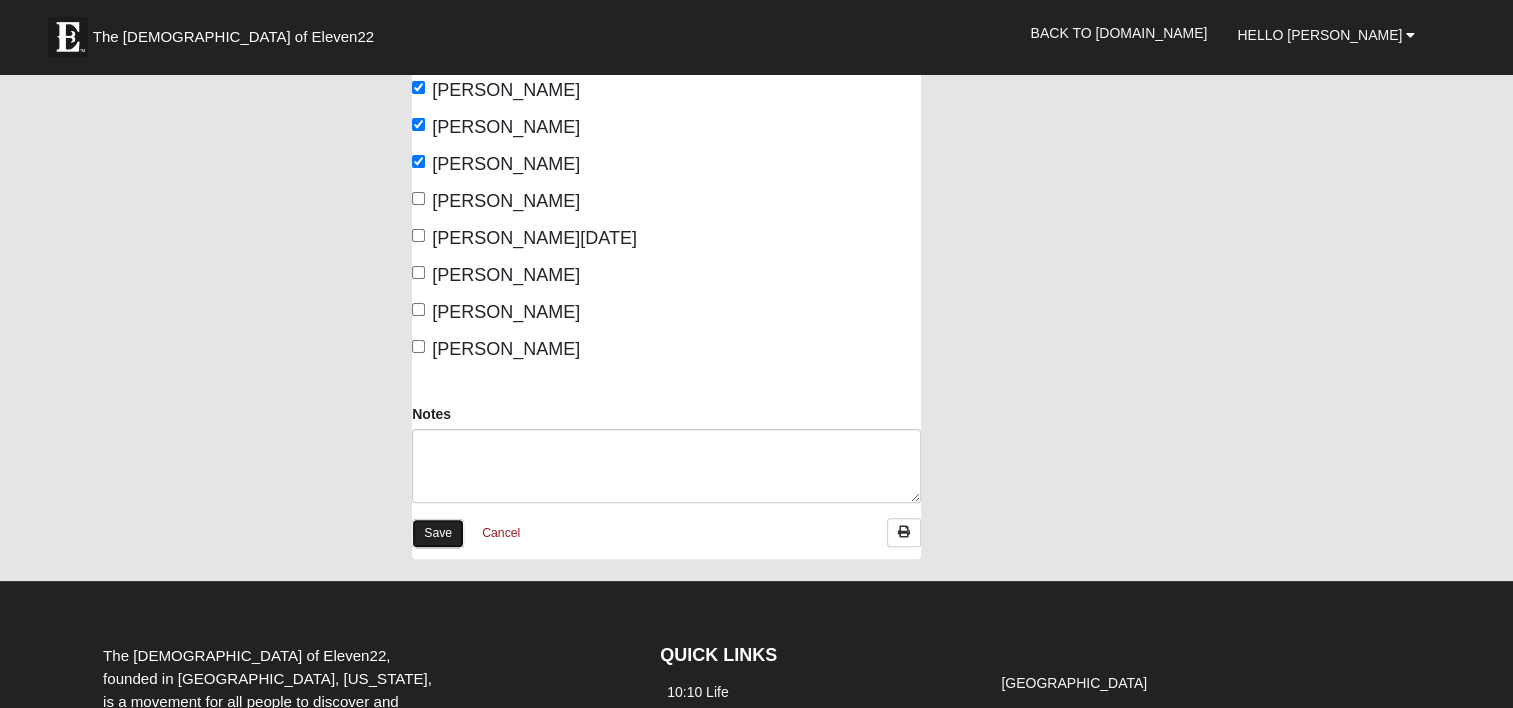 click on "Save" at bounding box center (438, 533) 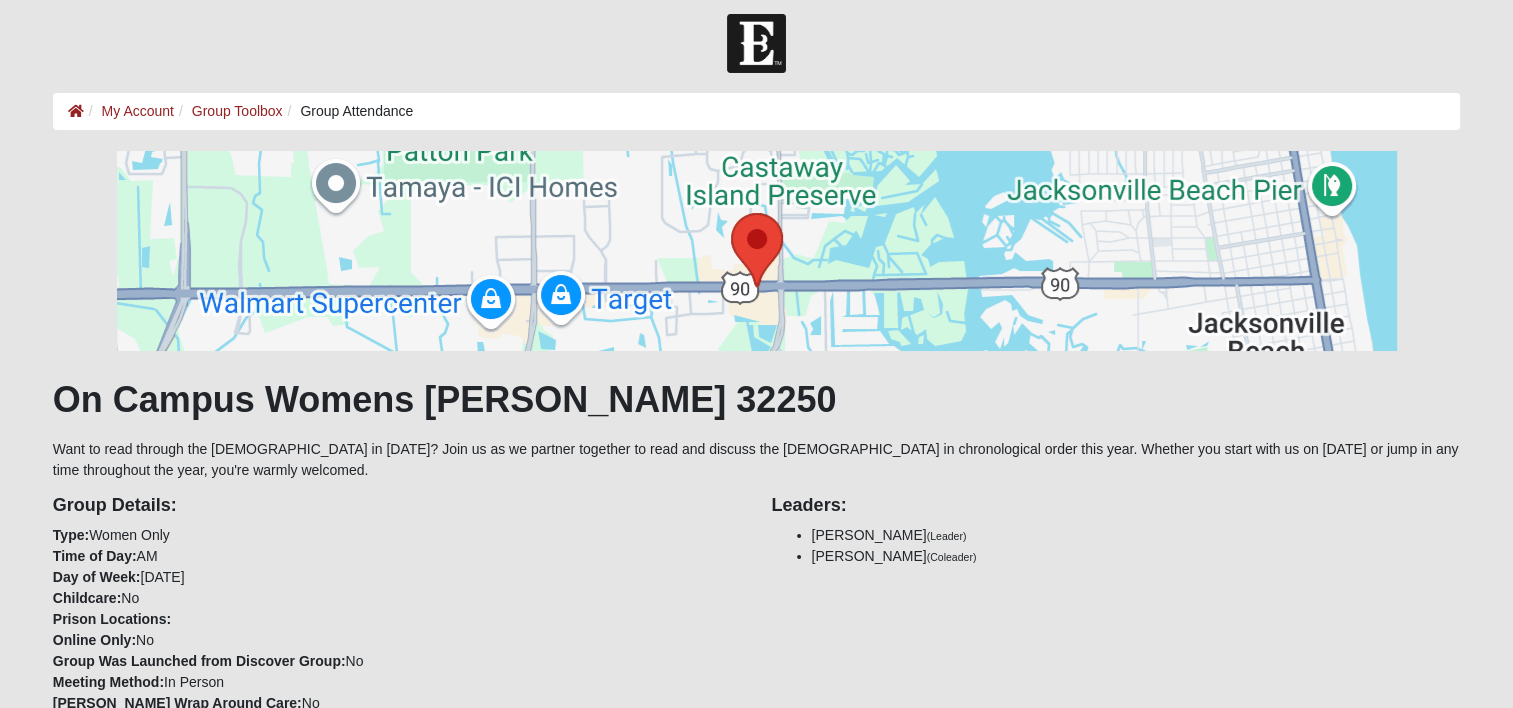 scroll, scrollTop: 0, scrollLeft: 0, axis: both 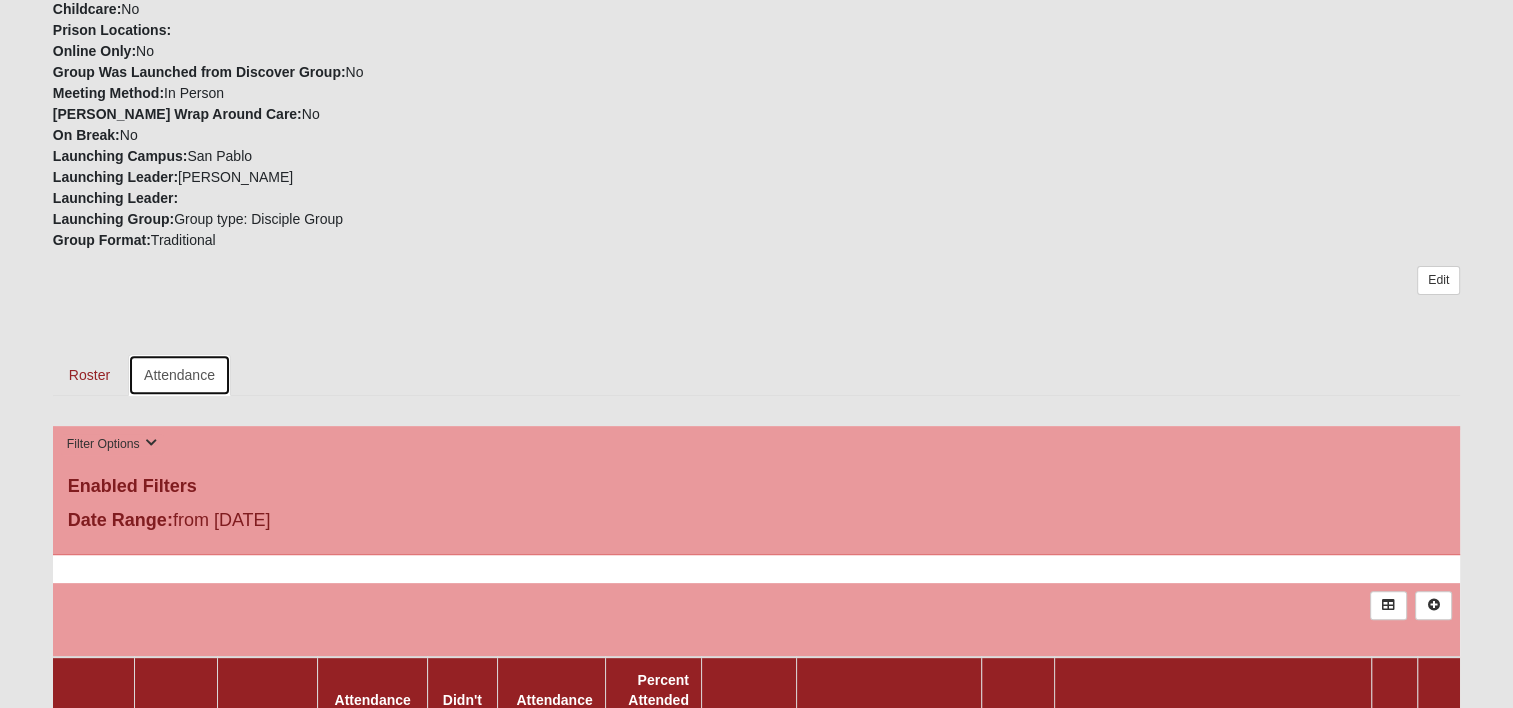 click on "Attendance" at bounding box center (179, 375) 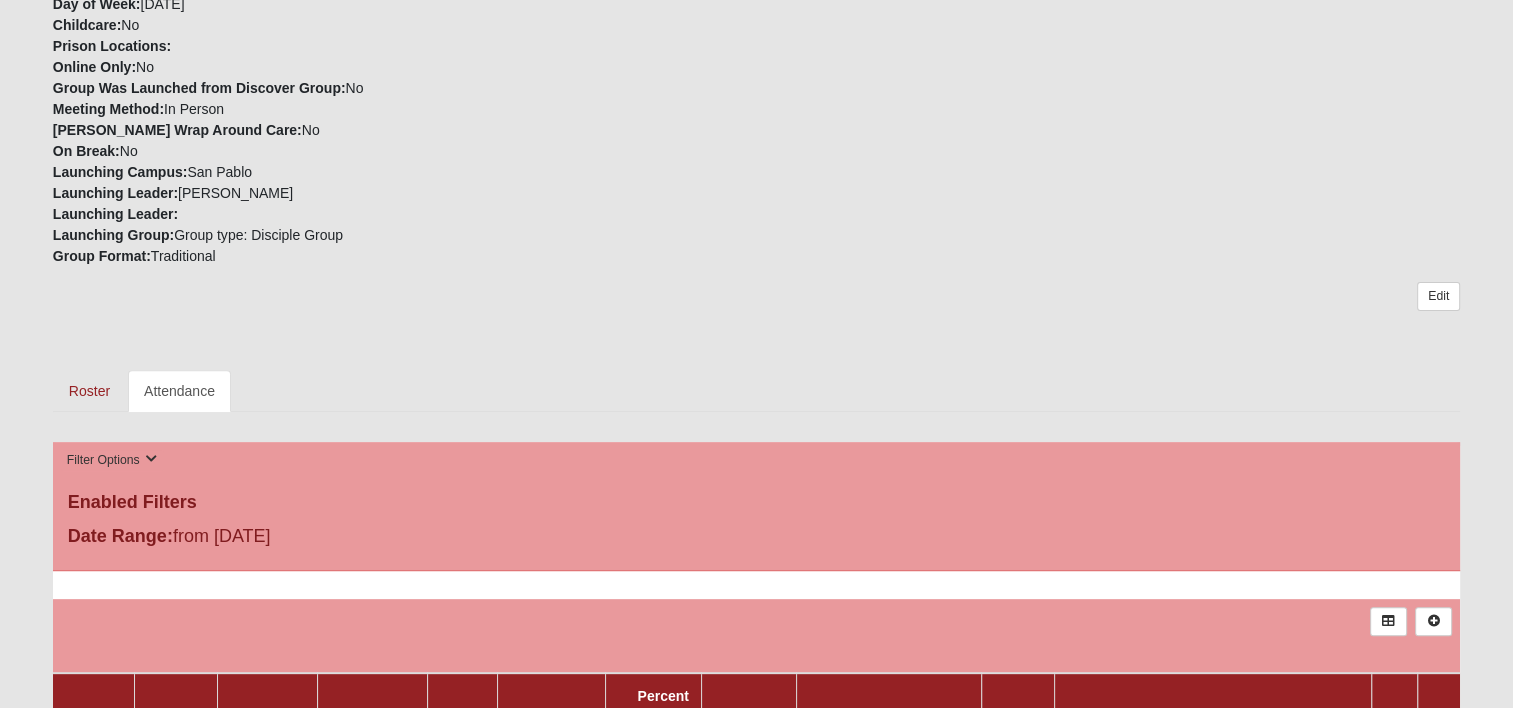 scroll, scrollTop: 600, scrollLeft: 0, axis: vertical 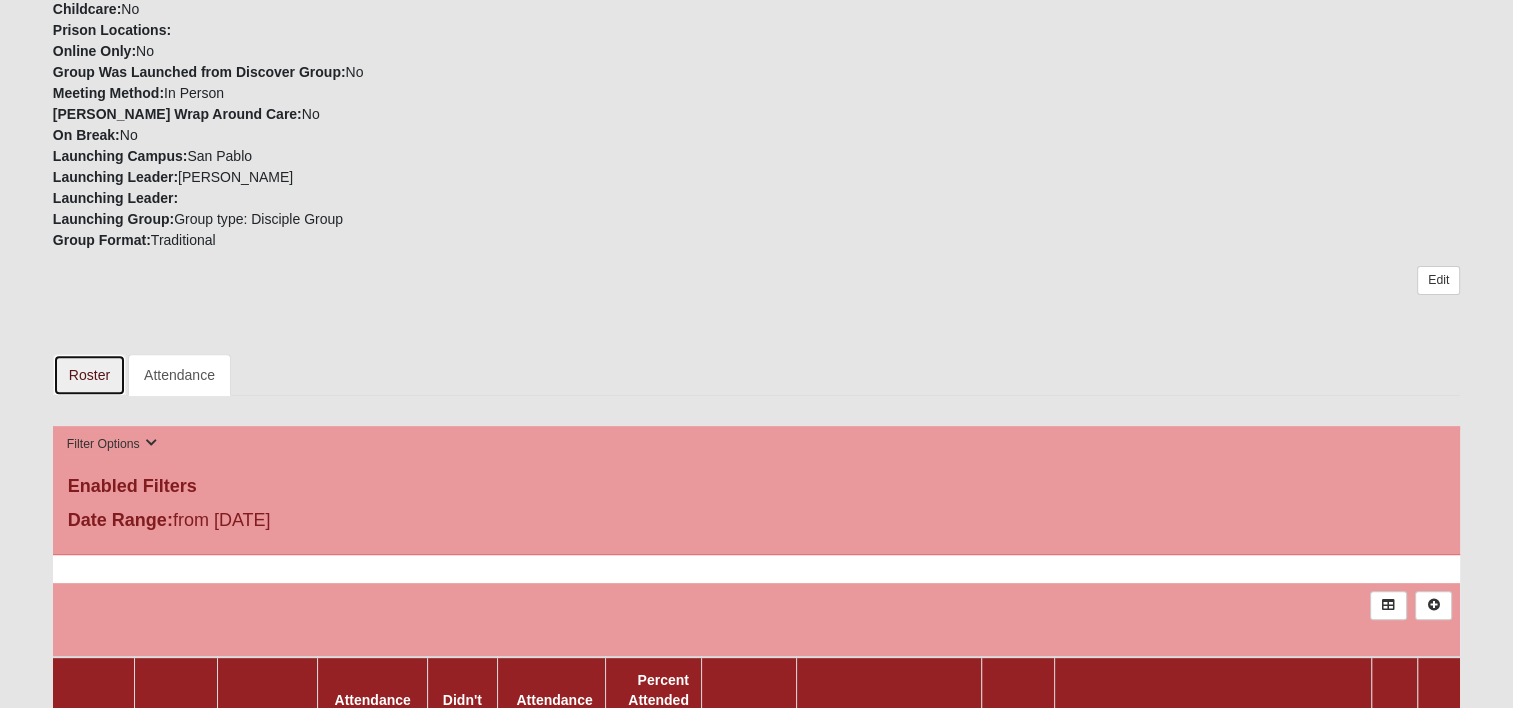 click on "Roster" at bounding box center [89, 375] 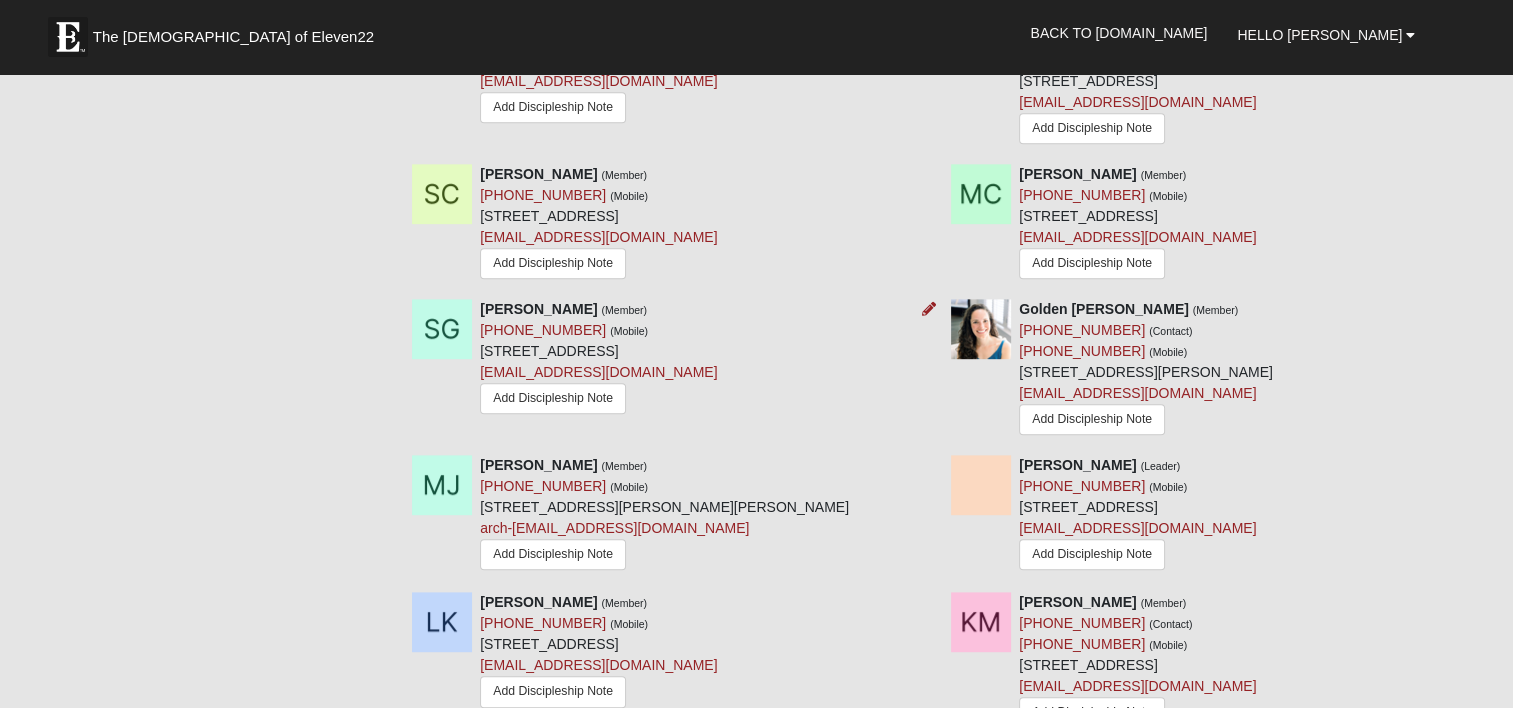 scroll, scrollTop: 900, scrollLeft: 0, axis: vertical 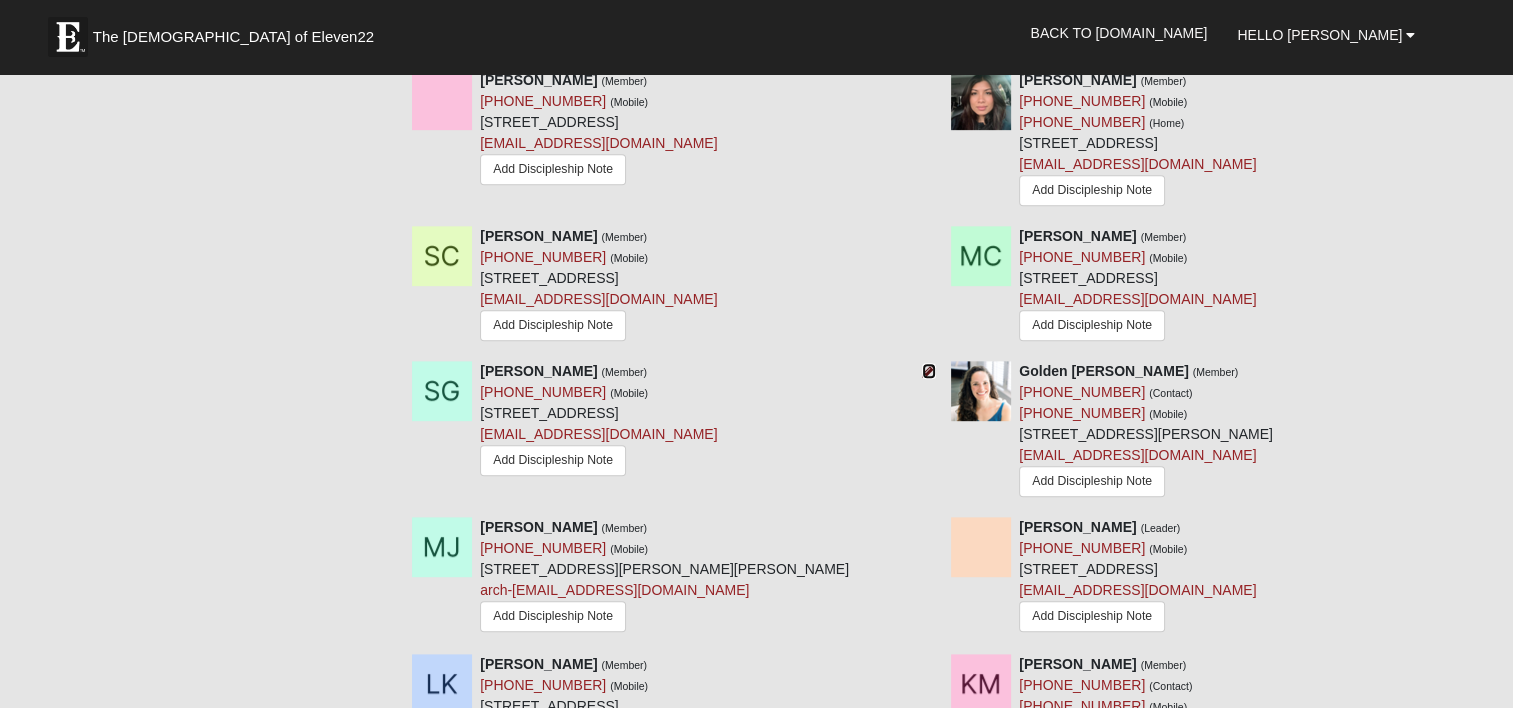 click at bounding box center (929, 371) 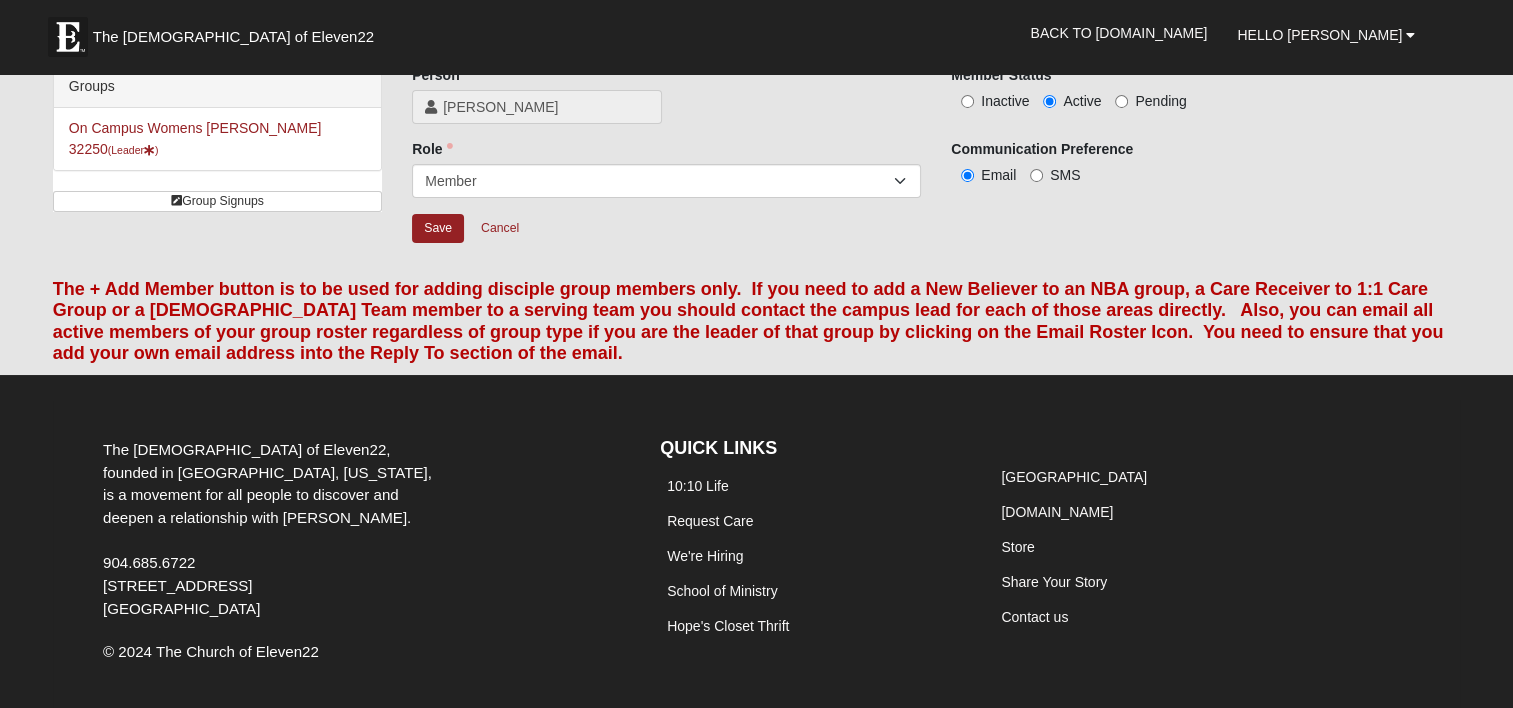 scroll, scrollTop: 0, scrollLeft: 0, axis: both 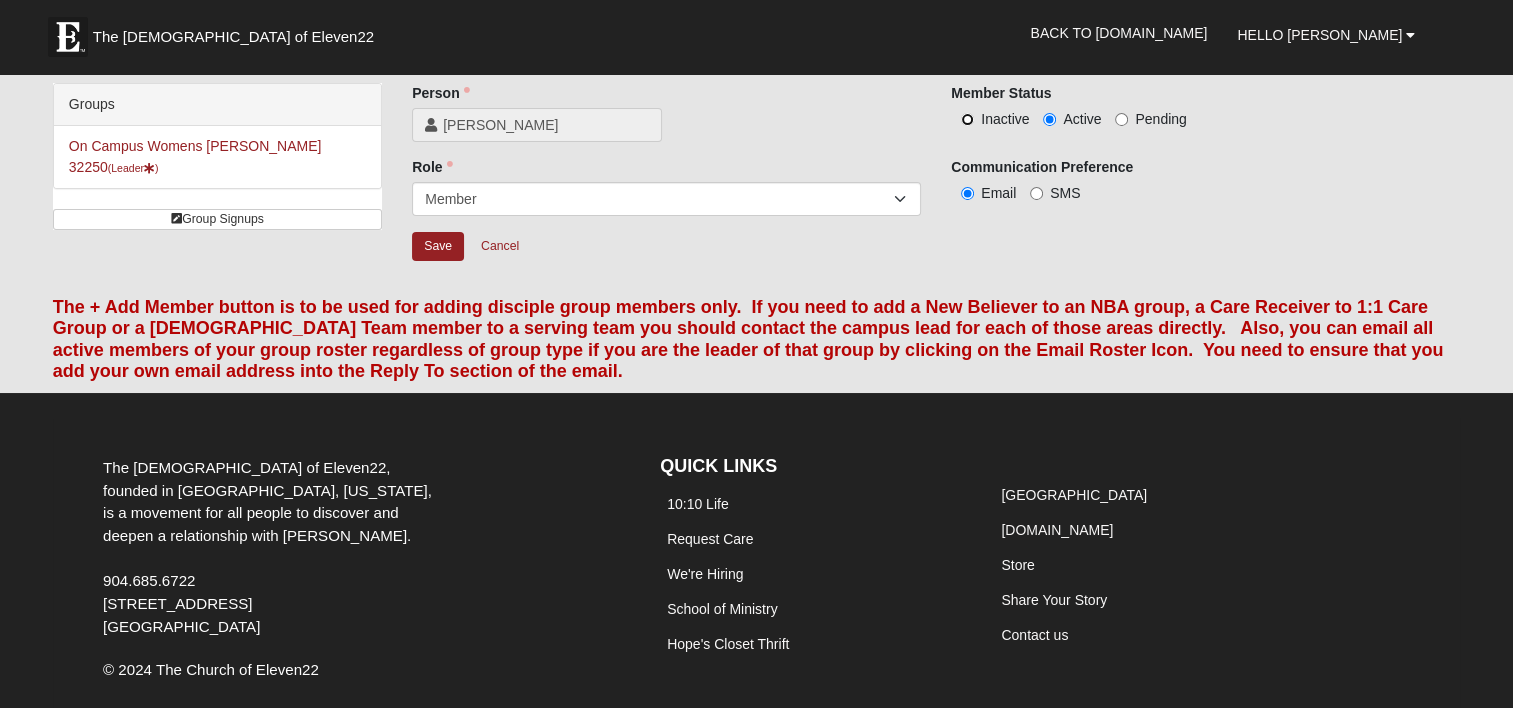 click on "Inactive" at bounding box center [967, 119] 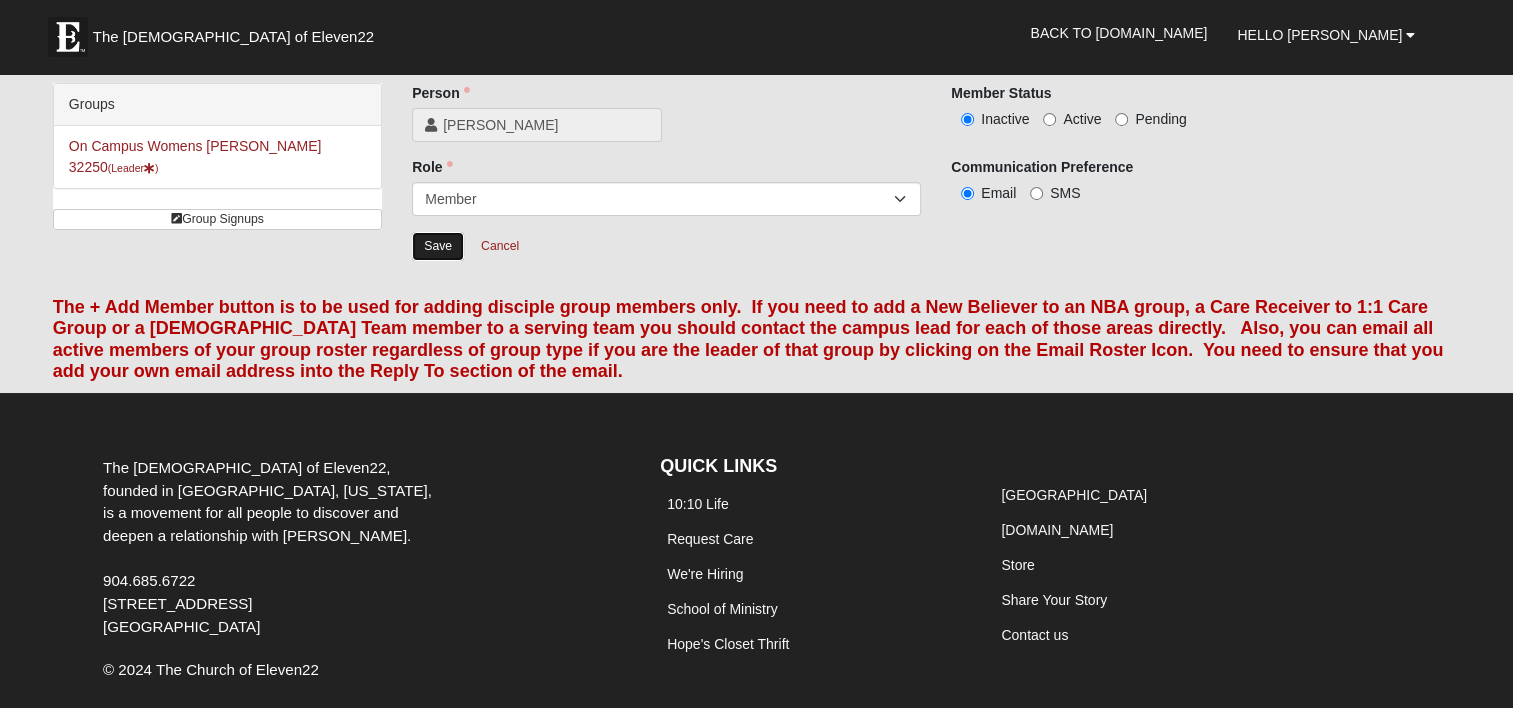 click on "Save" at bounding box center (438, 246) 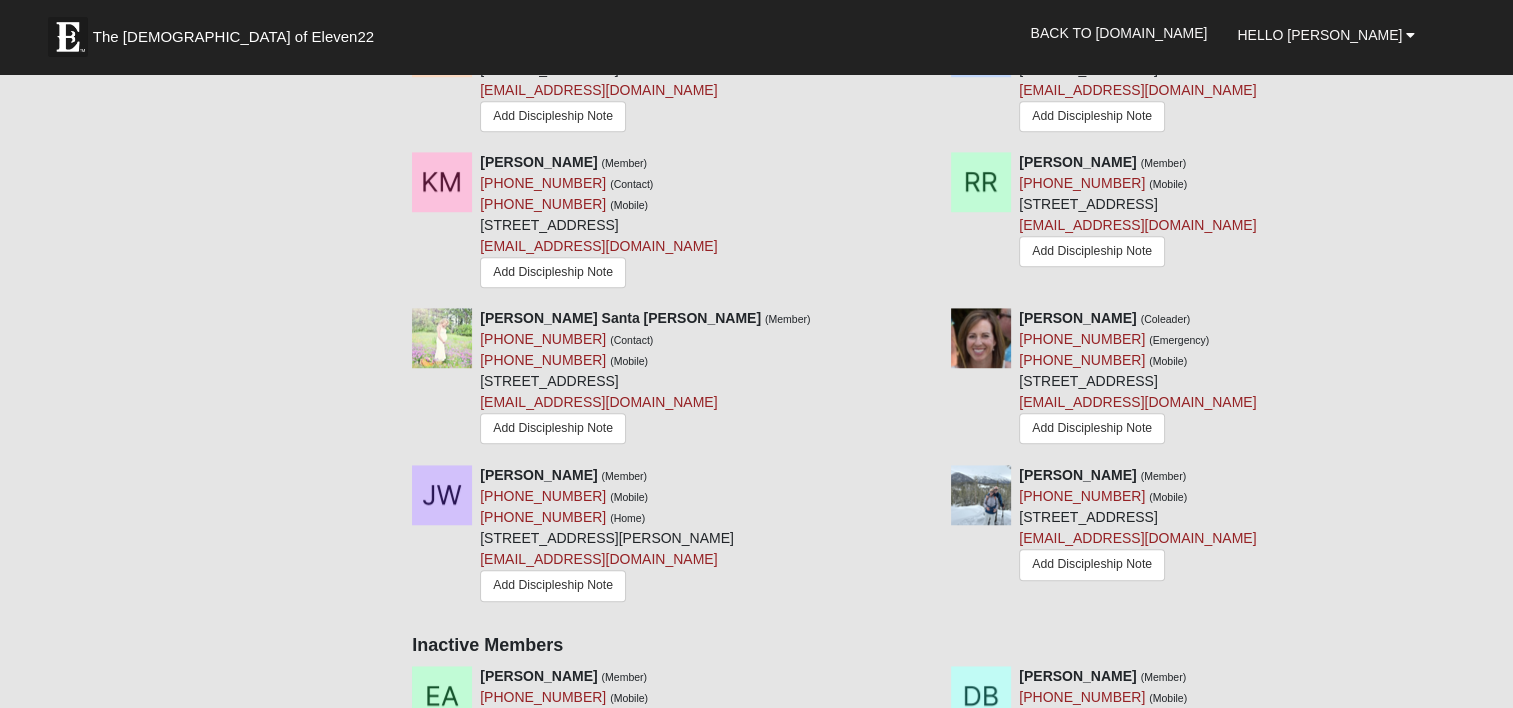 scroll, scrollTop: 1500, scrollLeft: 0, axis: vertical 